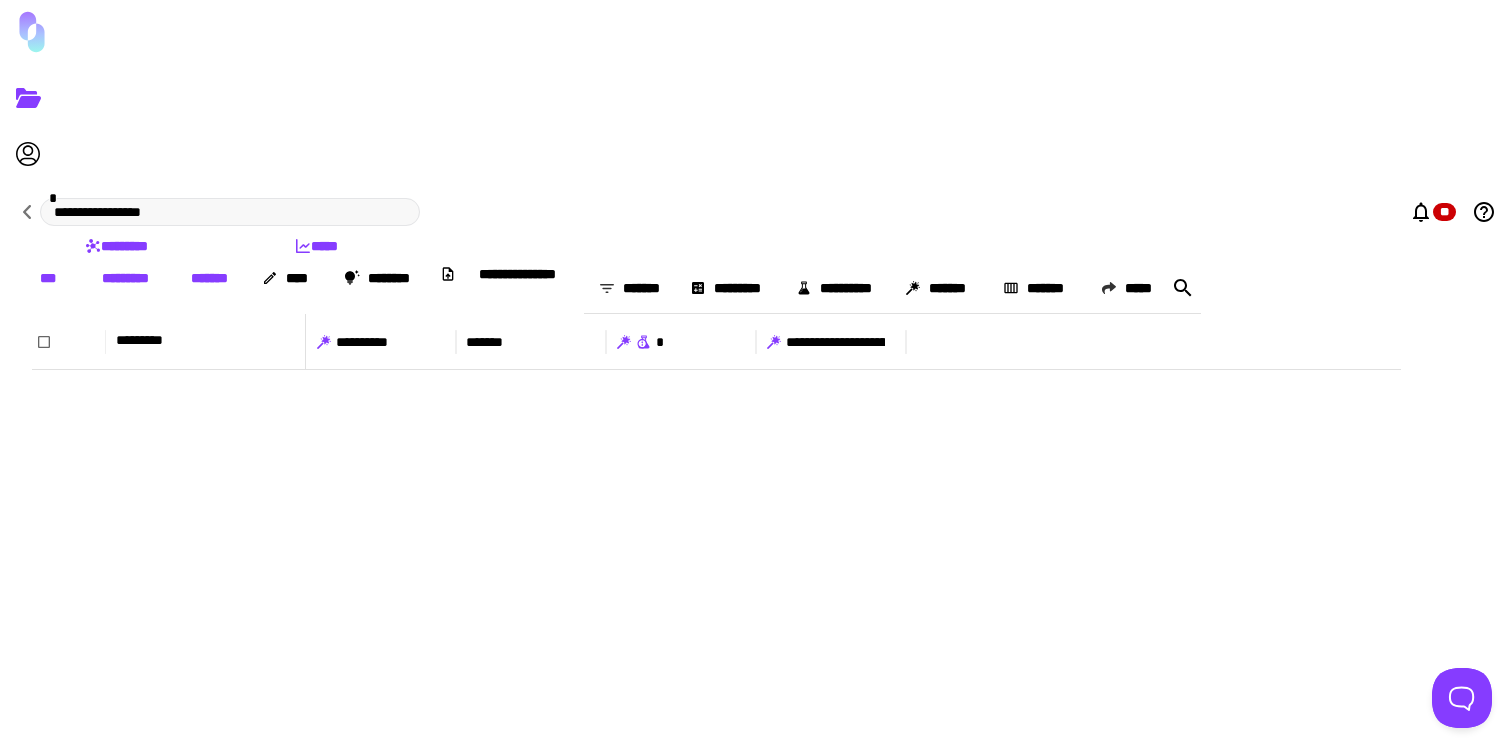 scroll, scrollTop: 0, scrollLeft: 0, axis: both 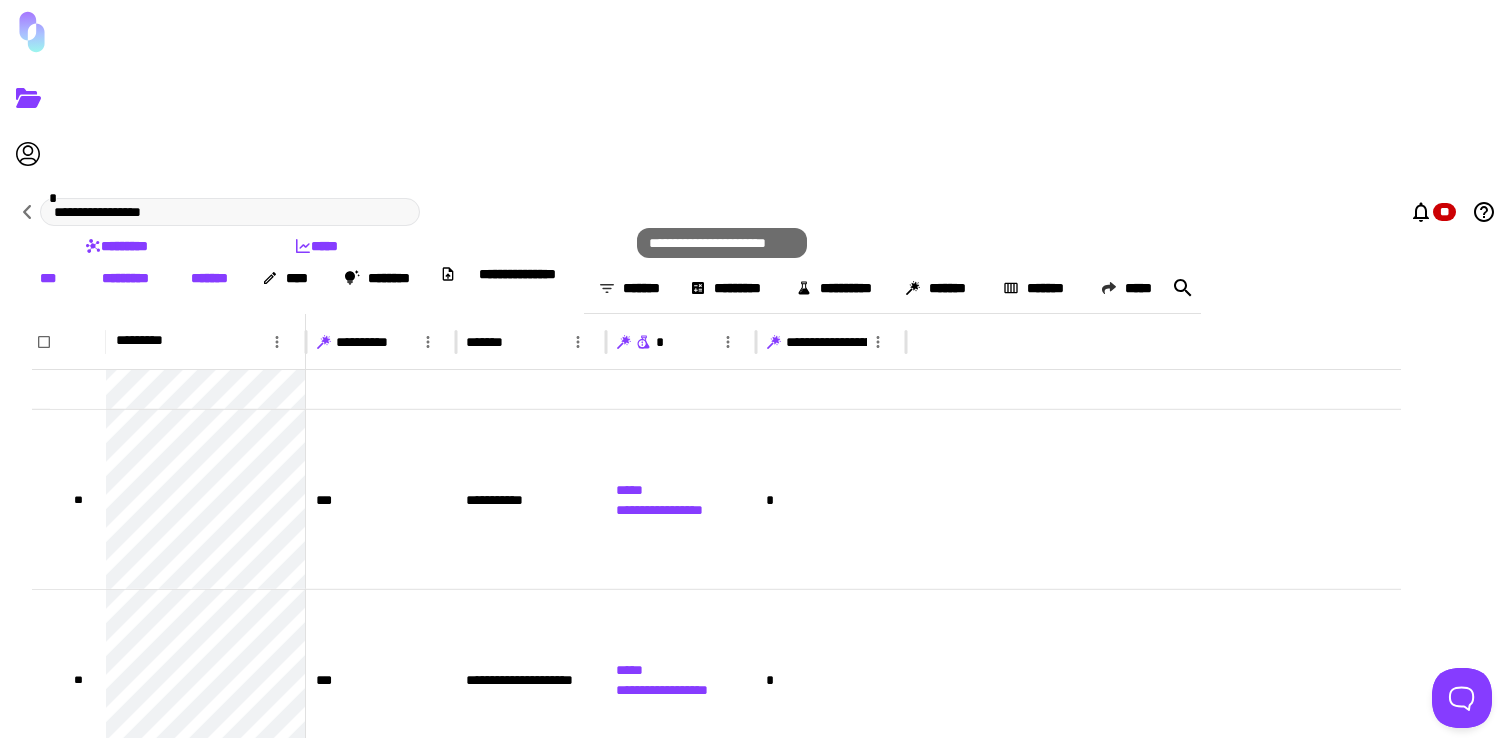 click at bounding box center [643, 344] 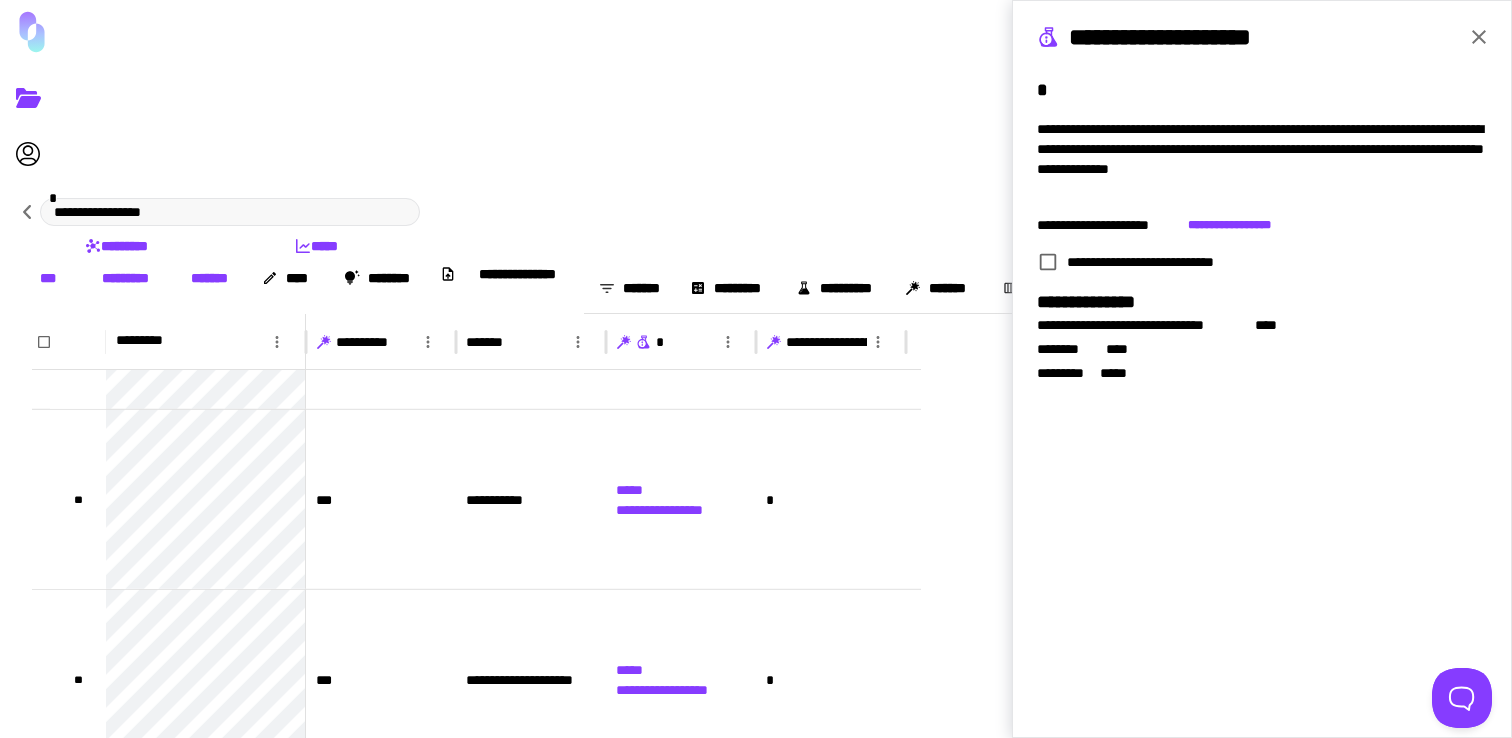 click at bounding box center [1479, 37] 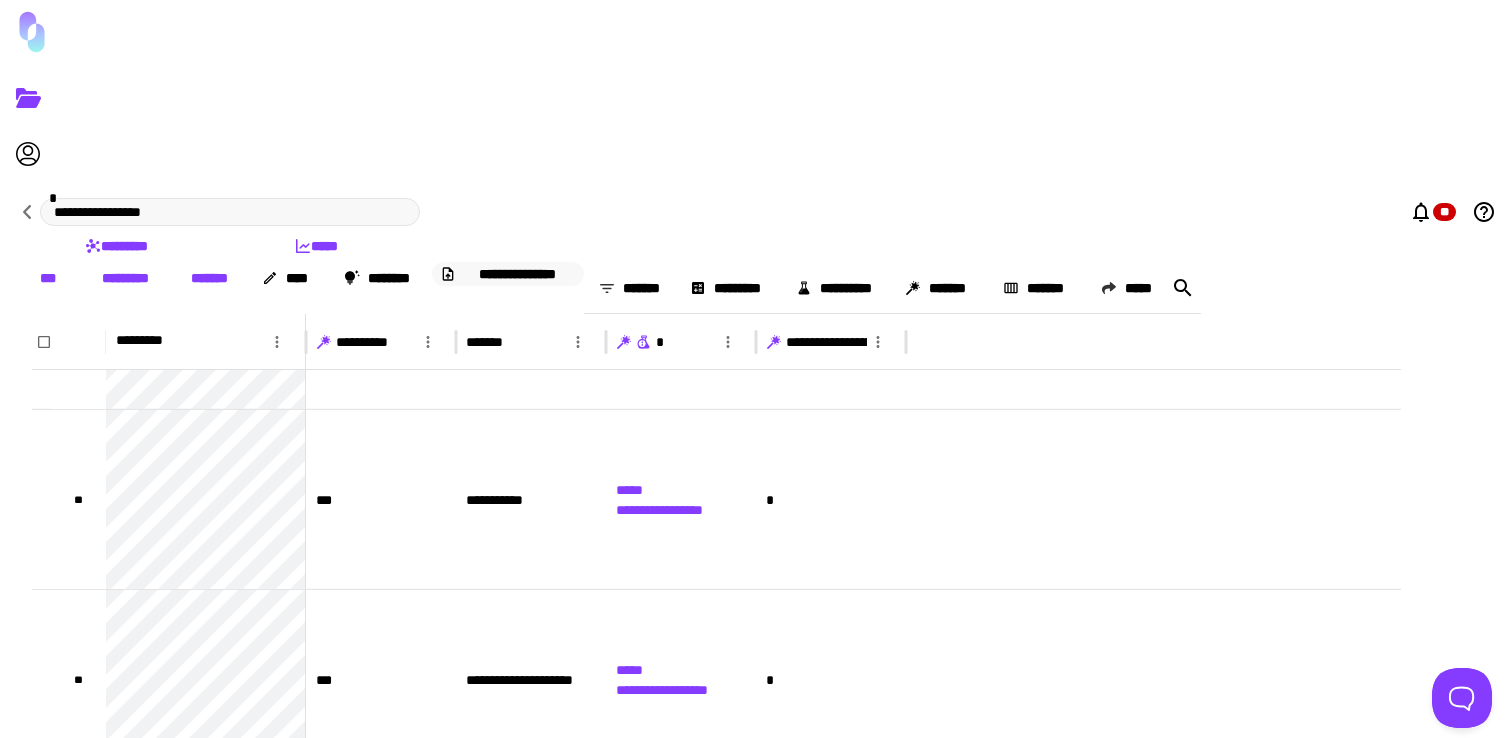 click on "**********" at bounding box center [518, 274] 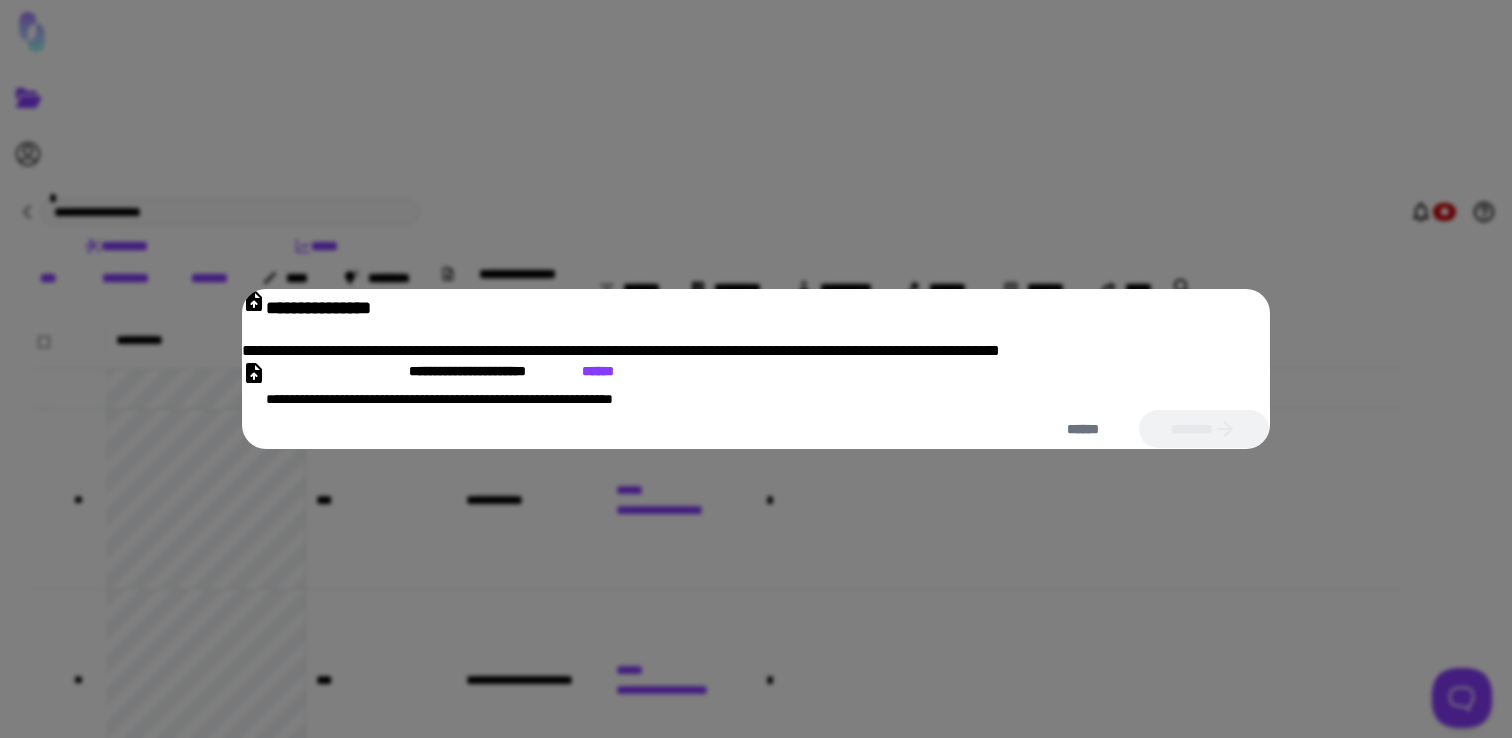 click at bounding box center (254, 373) 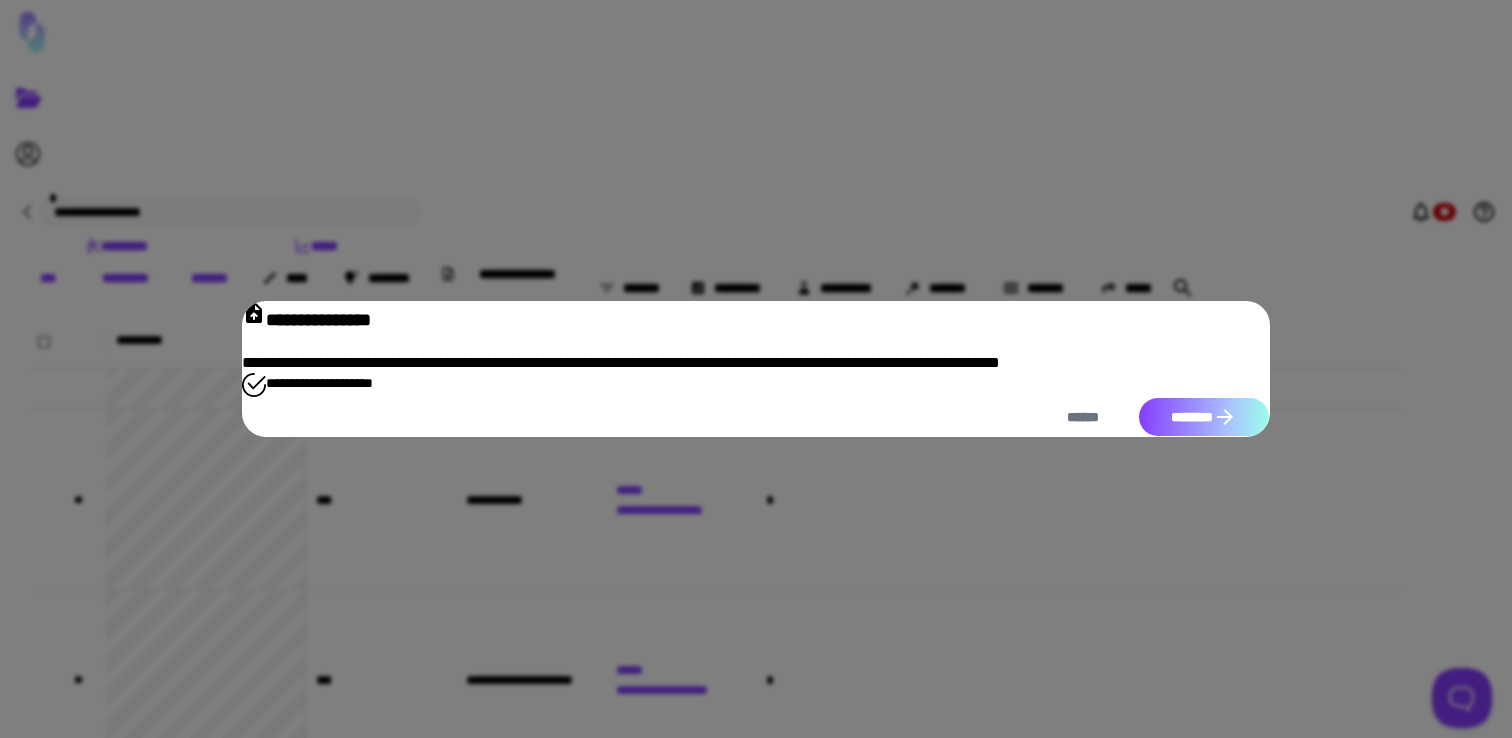 click on "********" at bounding box center [1204, 417] 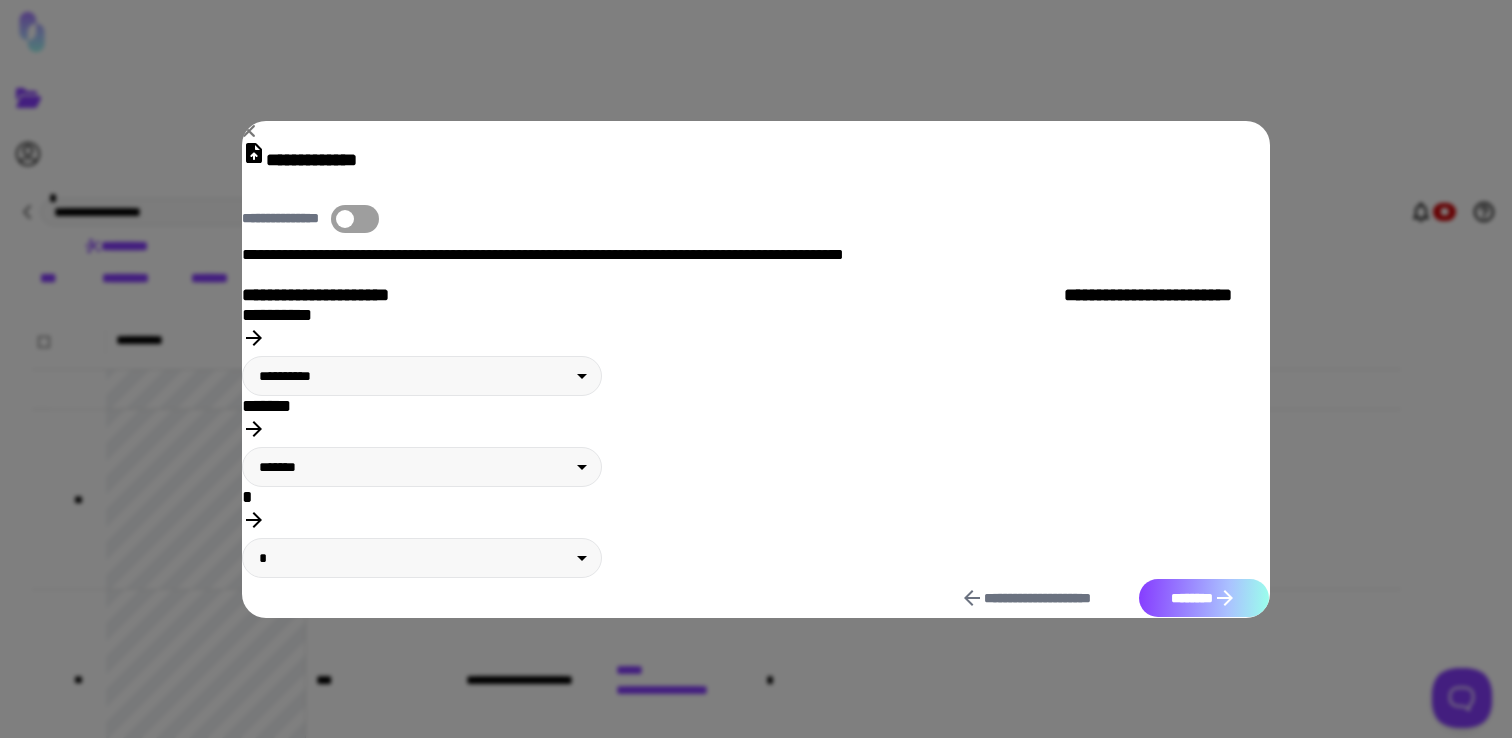 click on "********" at bounding box center [1204, 598] 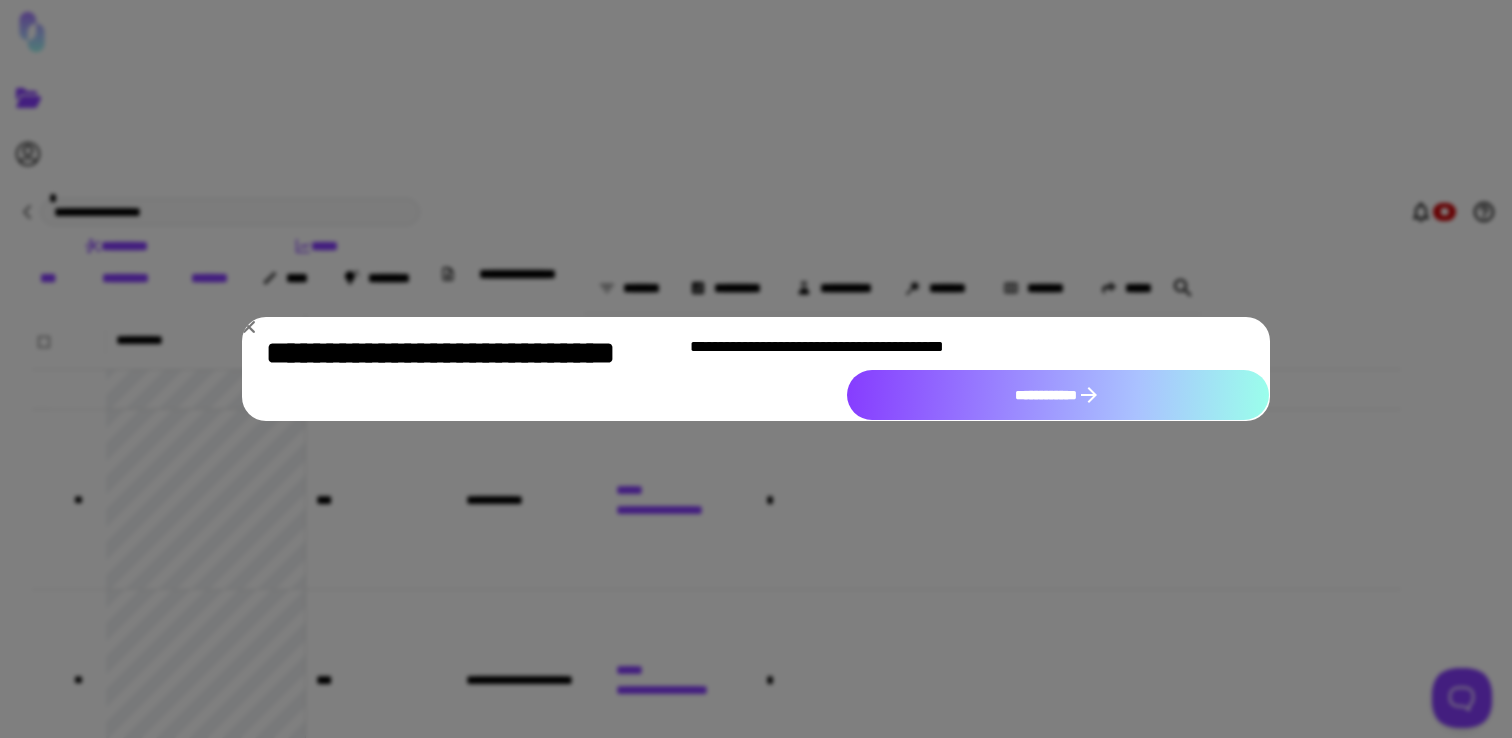 click on "**********" at bounding box center [1058, 395] 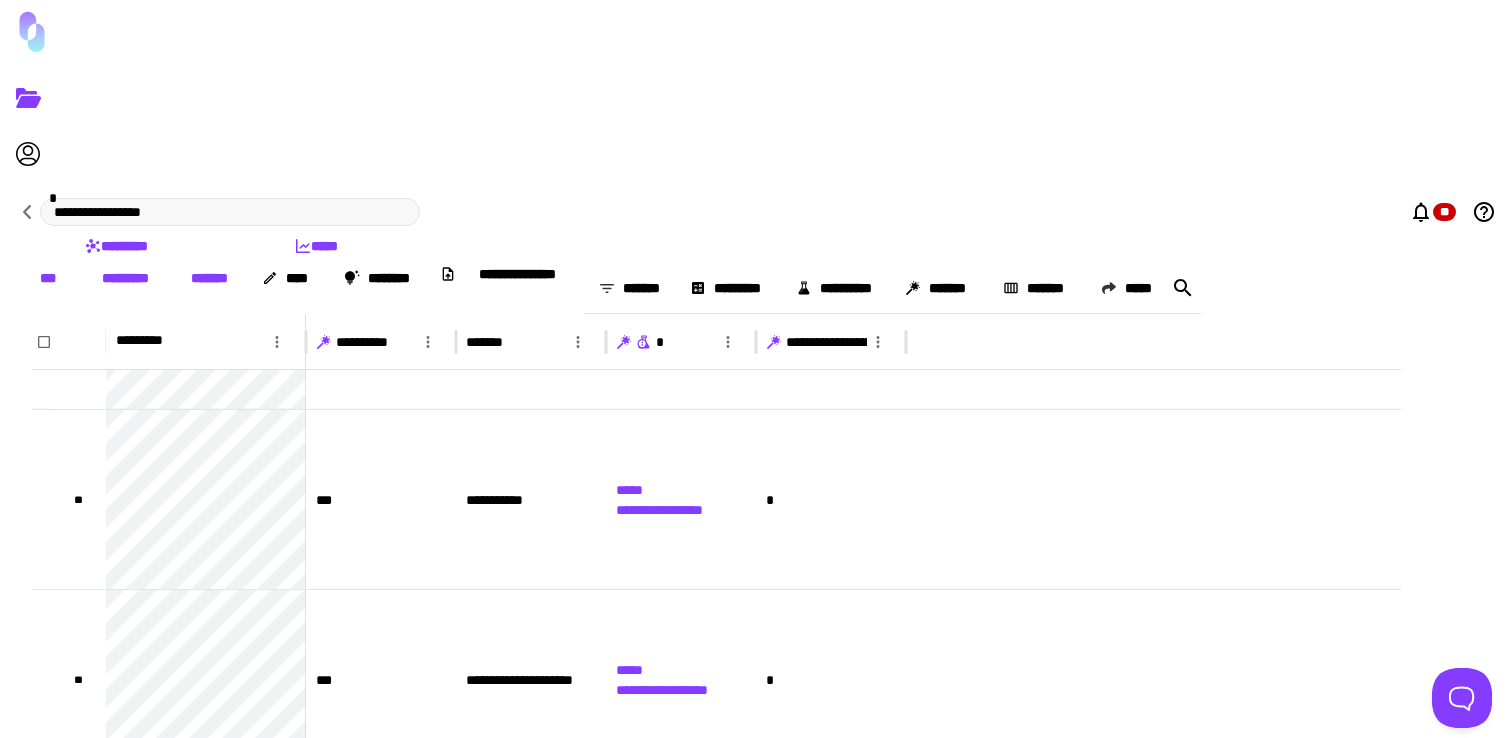 click on "*****" at bounding box center (316, 246) 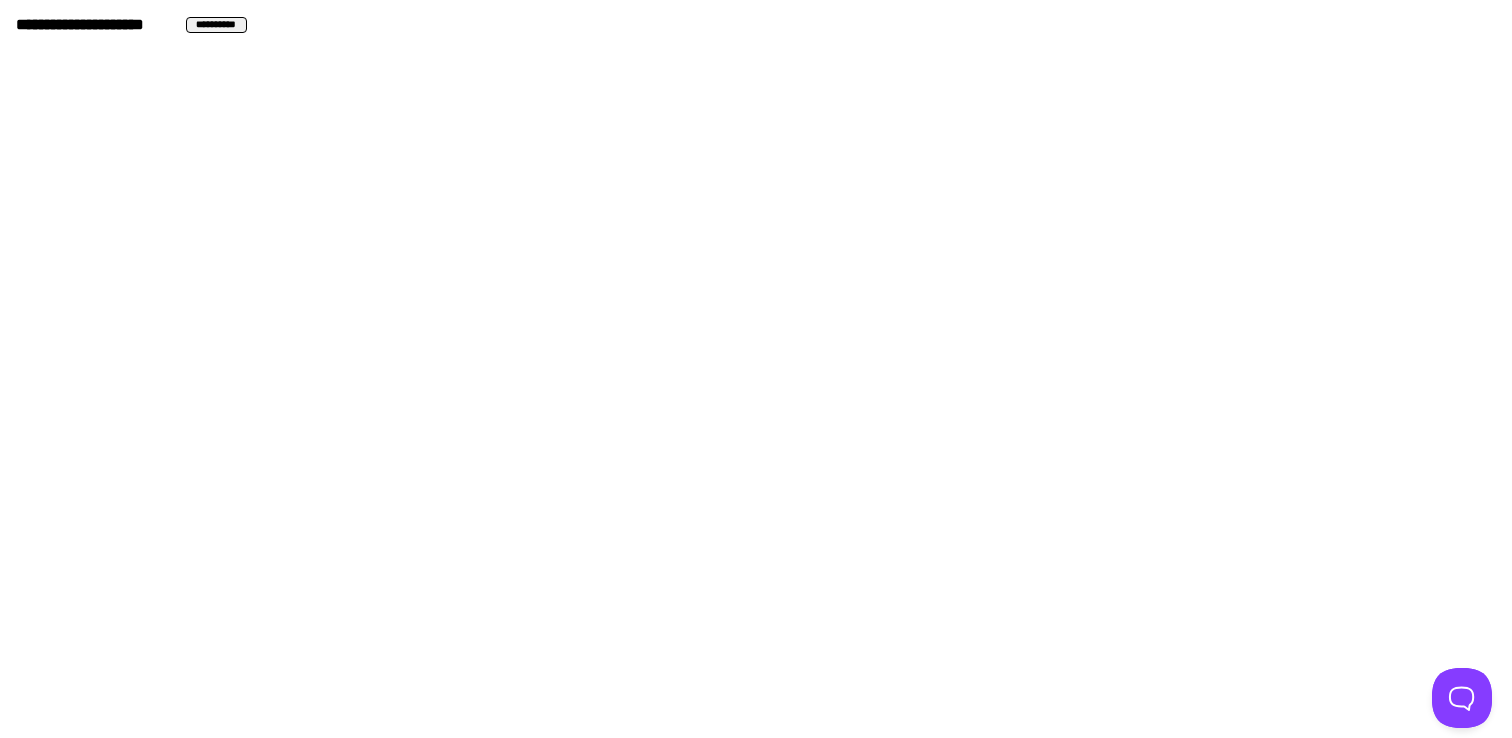 click on "**********" at bounding box center [216, 25] 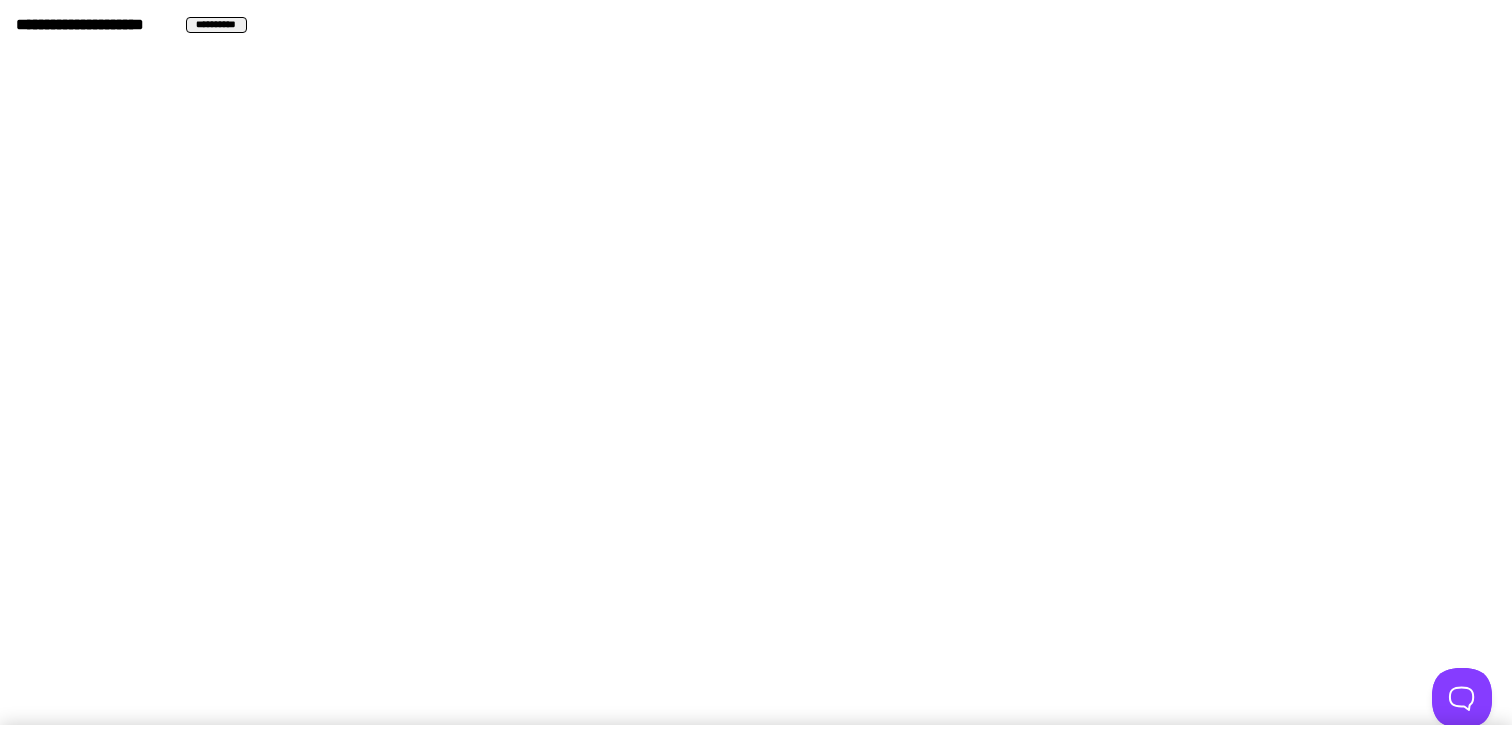 scroll, scrollTop: 0, scrollLeft: 0, axis: both 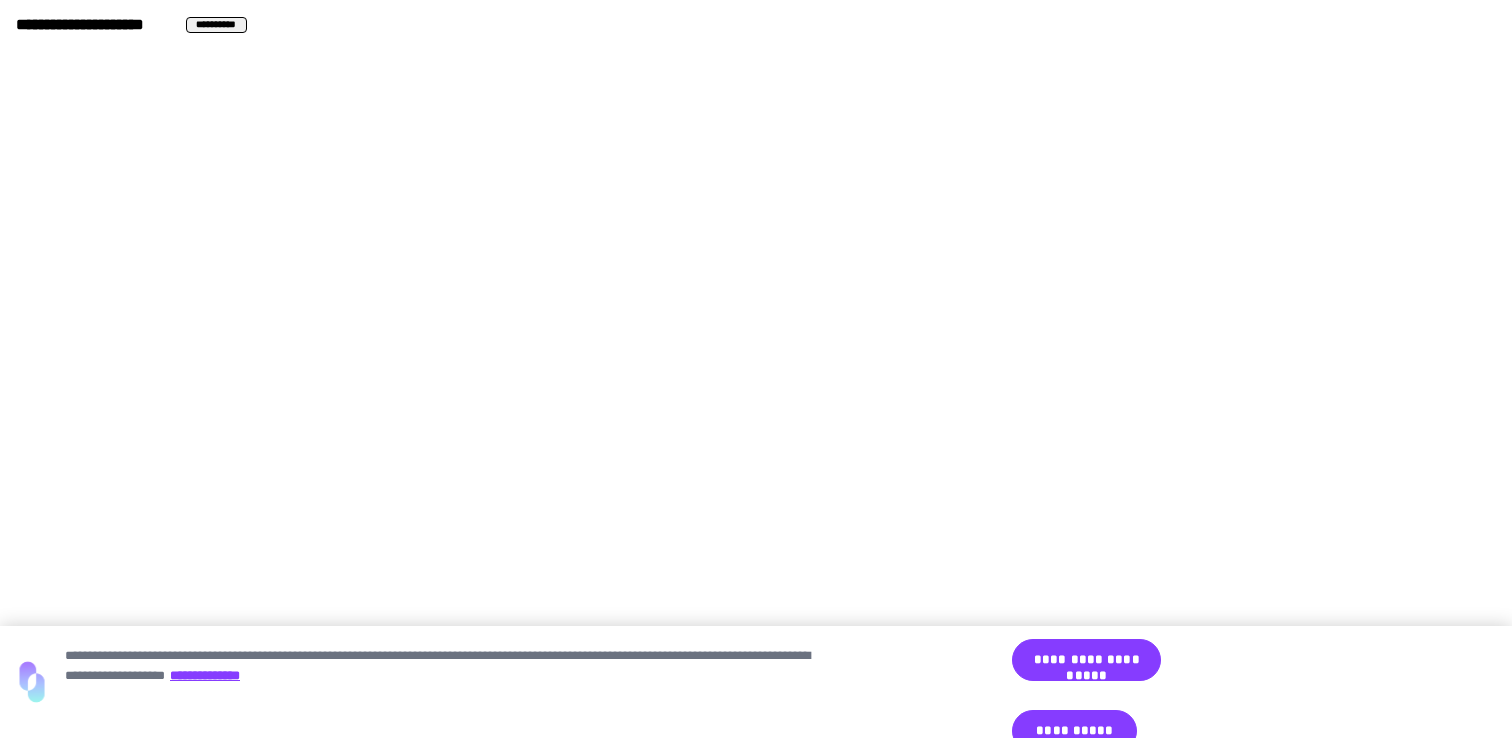 click on "**********" at bounding box center (216, 25) 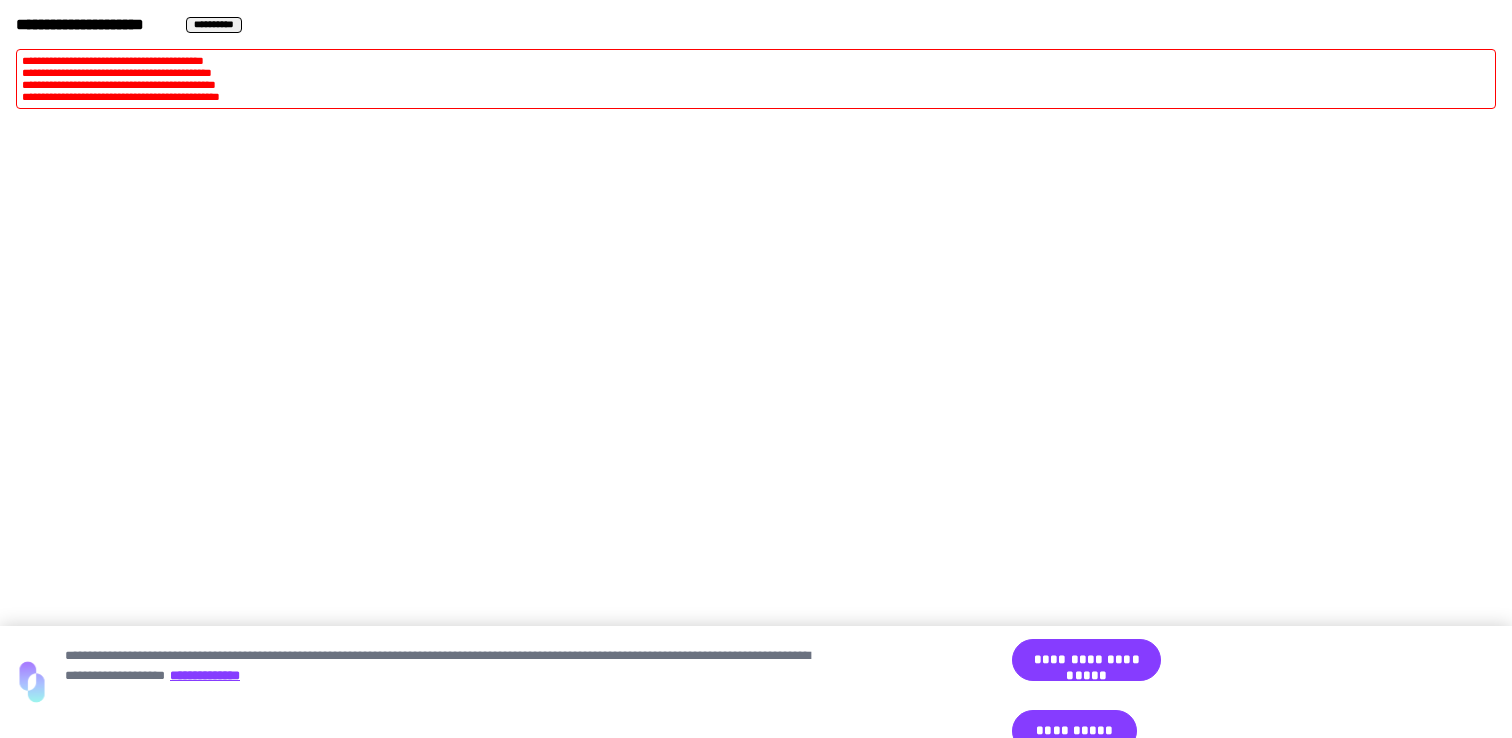 type 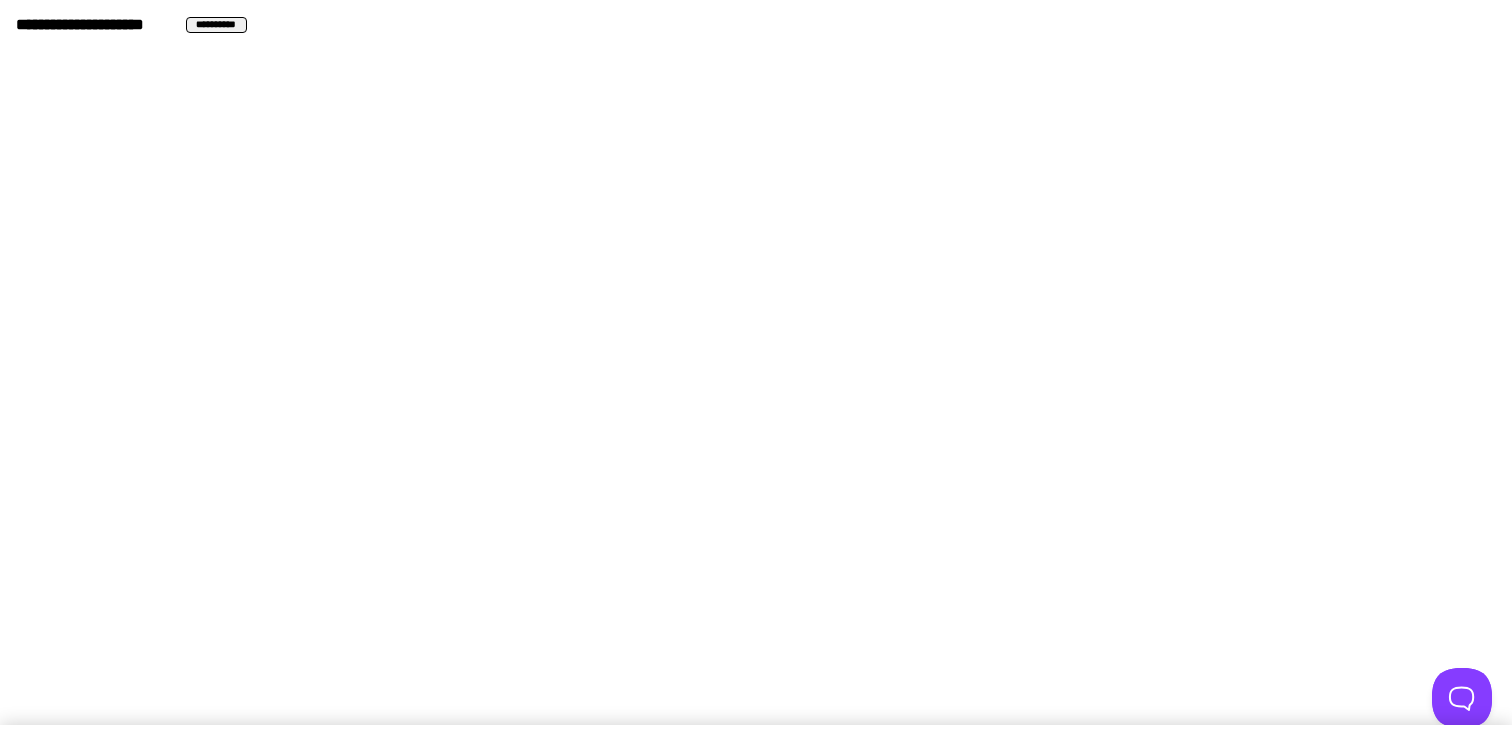 scroll, scrollTop: 0, scrollLeft: 0, axis: both 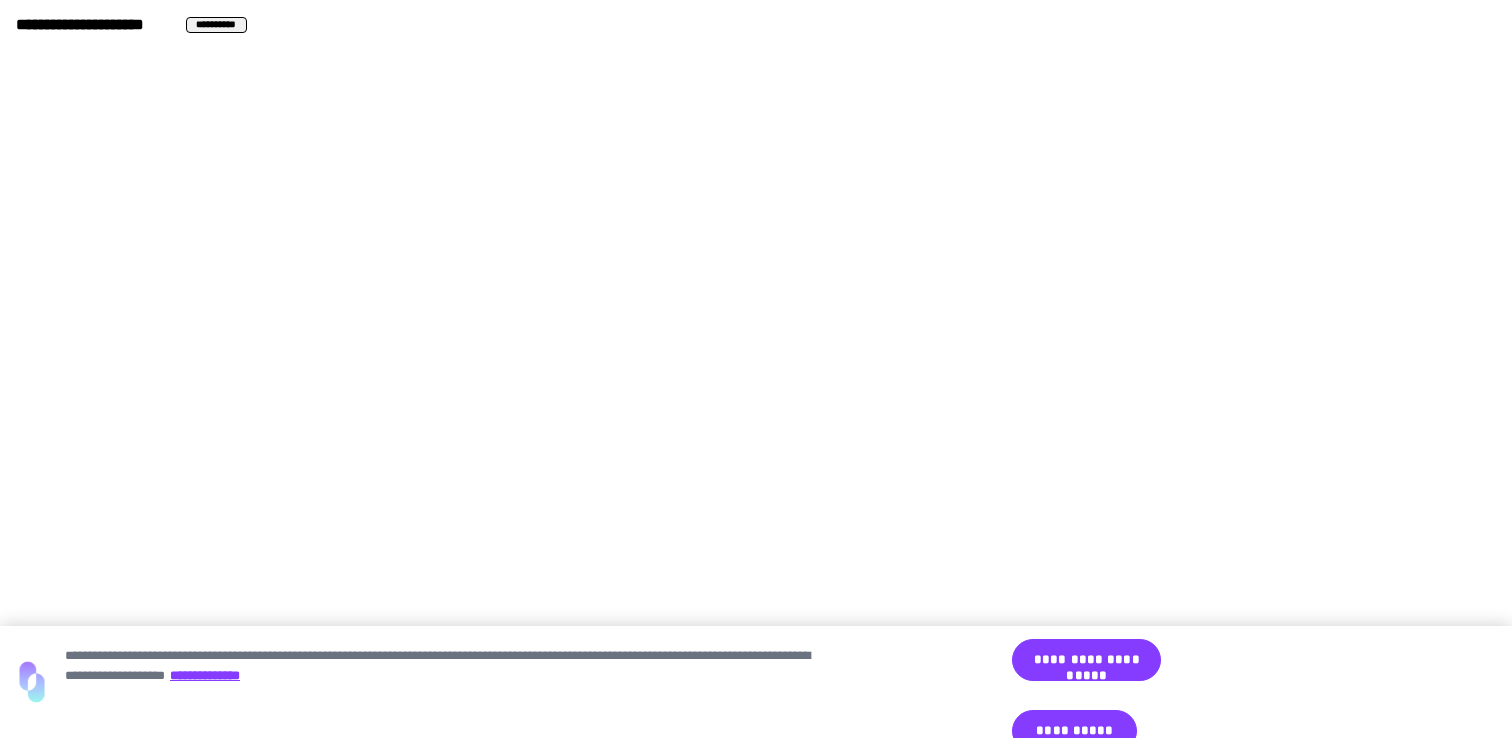 click on "**********" at bounding box center [216, 25] 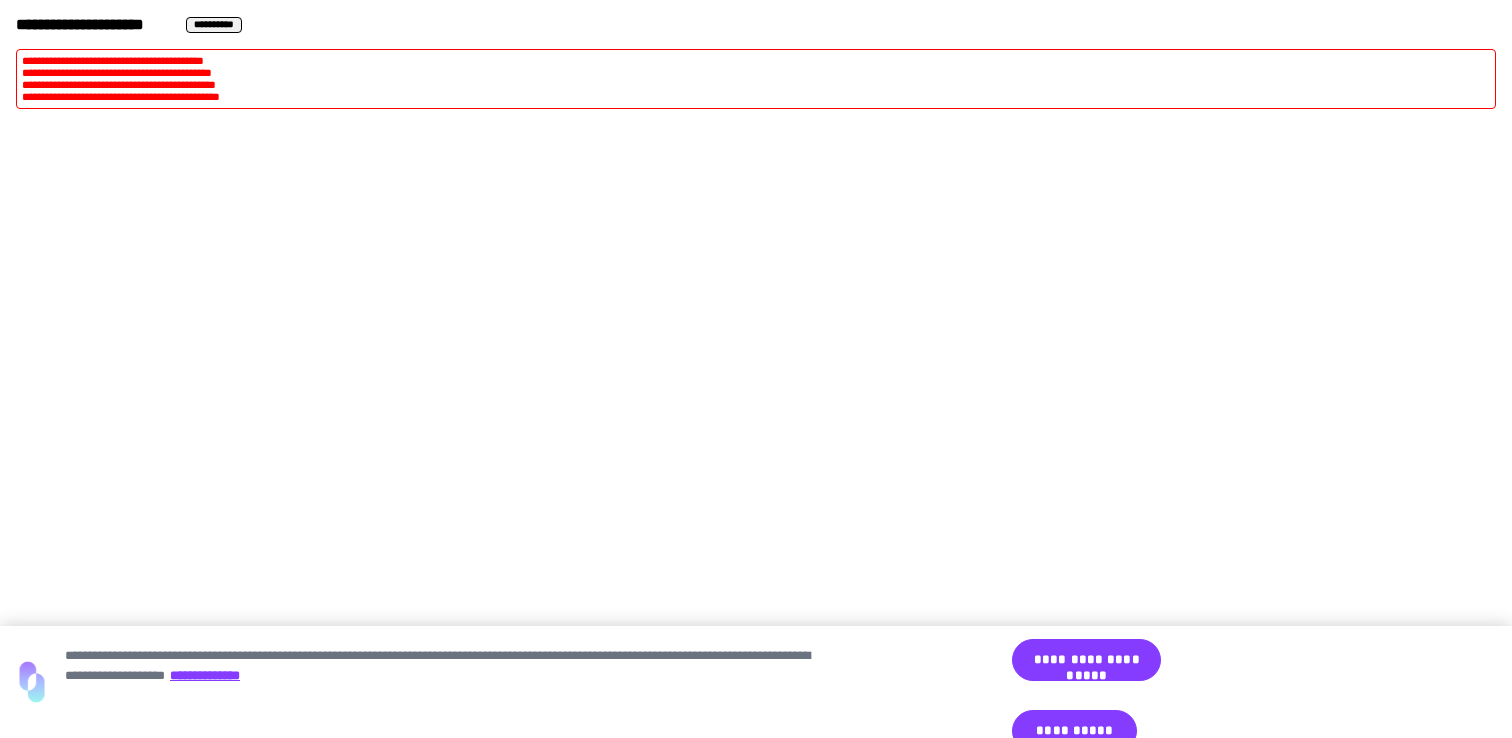 click on "**********" at bounding box center (121, 78) 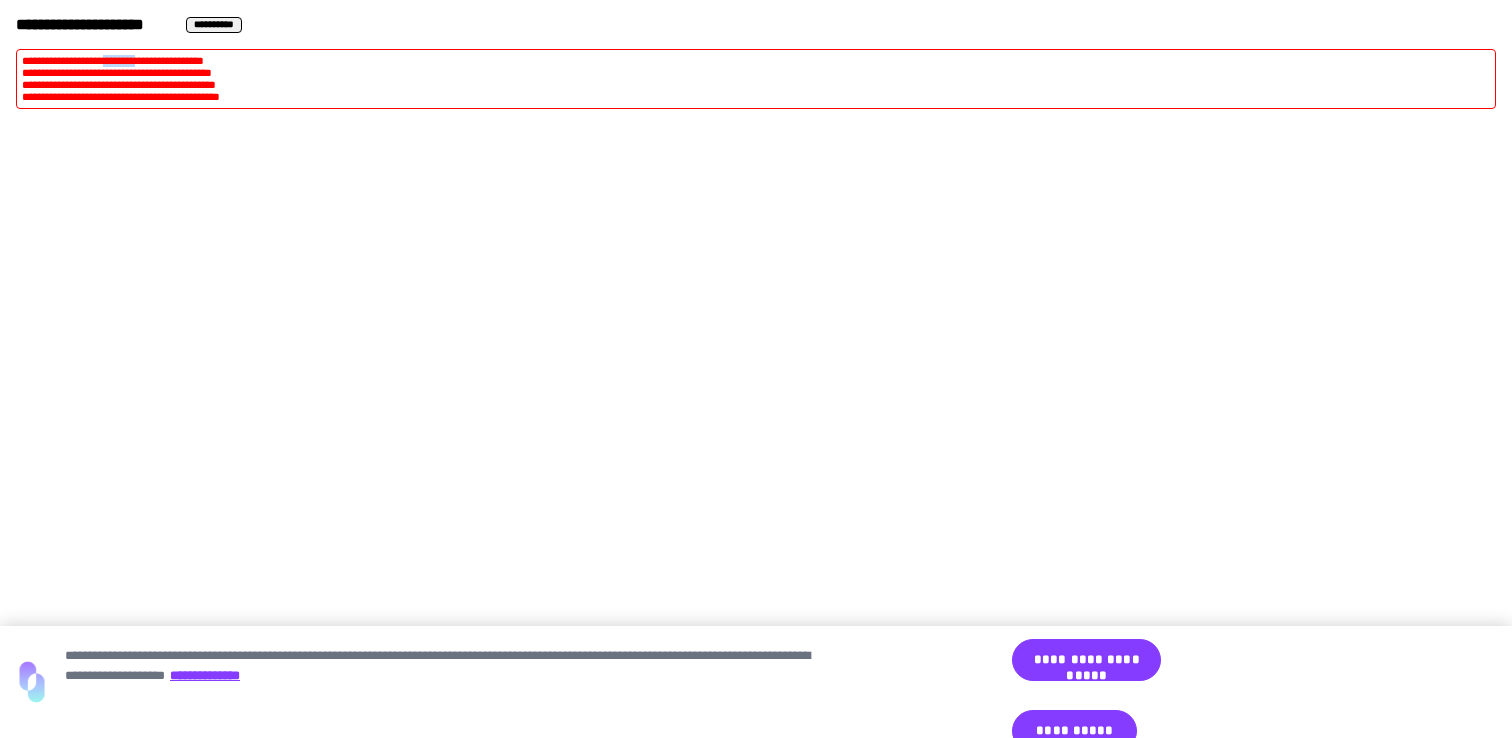 click on "**********" at bounding box center [121, 78] 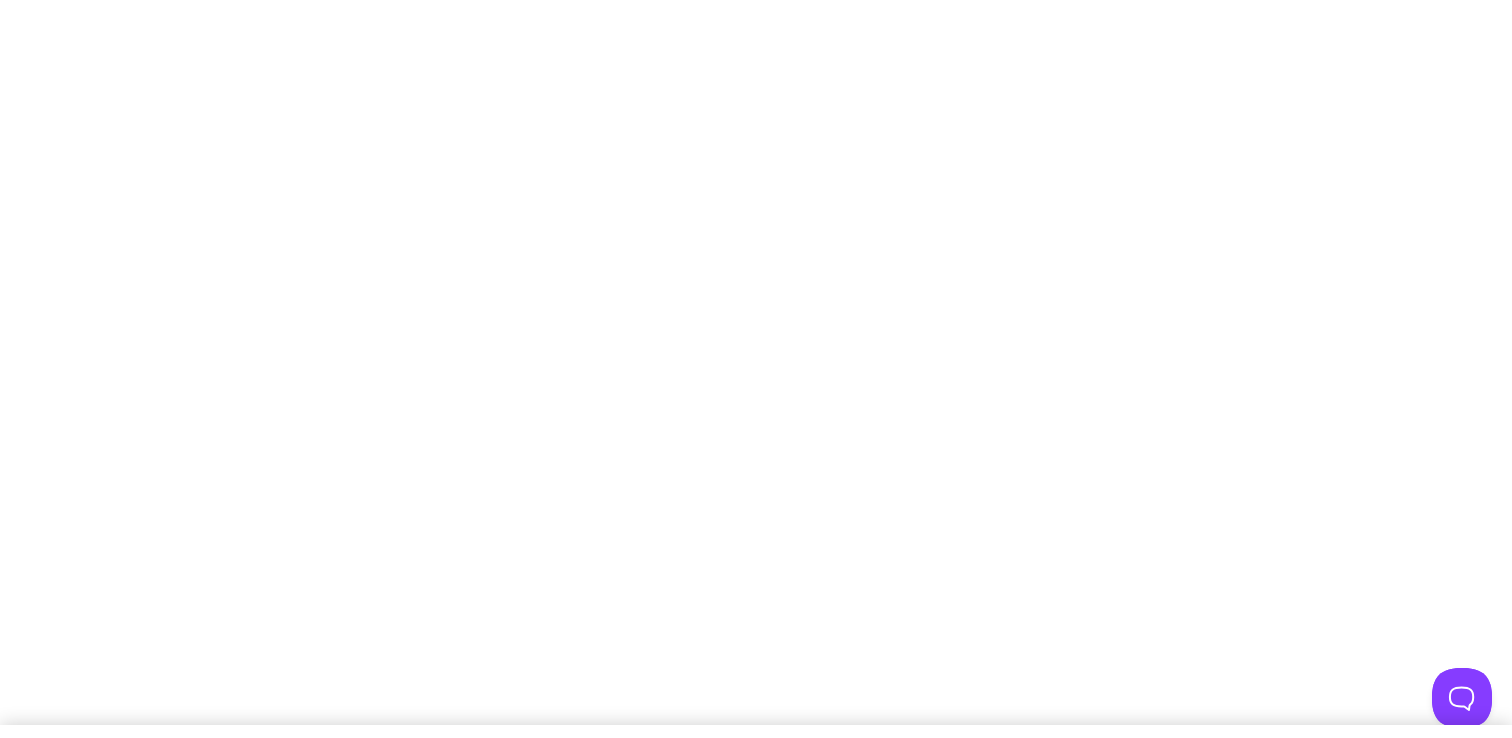 scroll, scrollTop: 0, scrollLeft: 0, axis: both 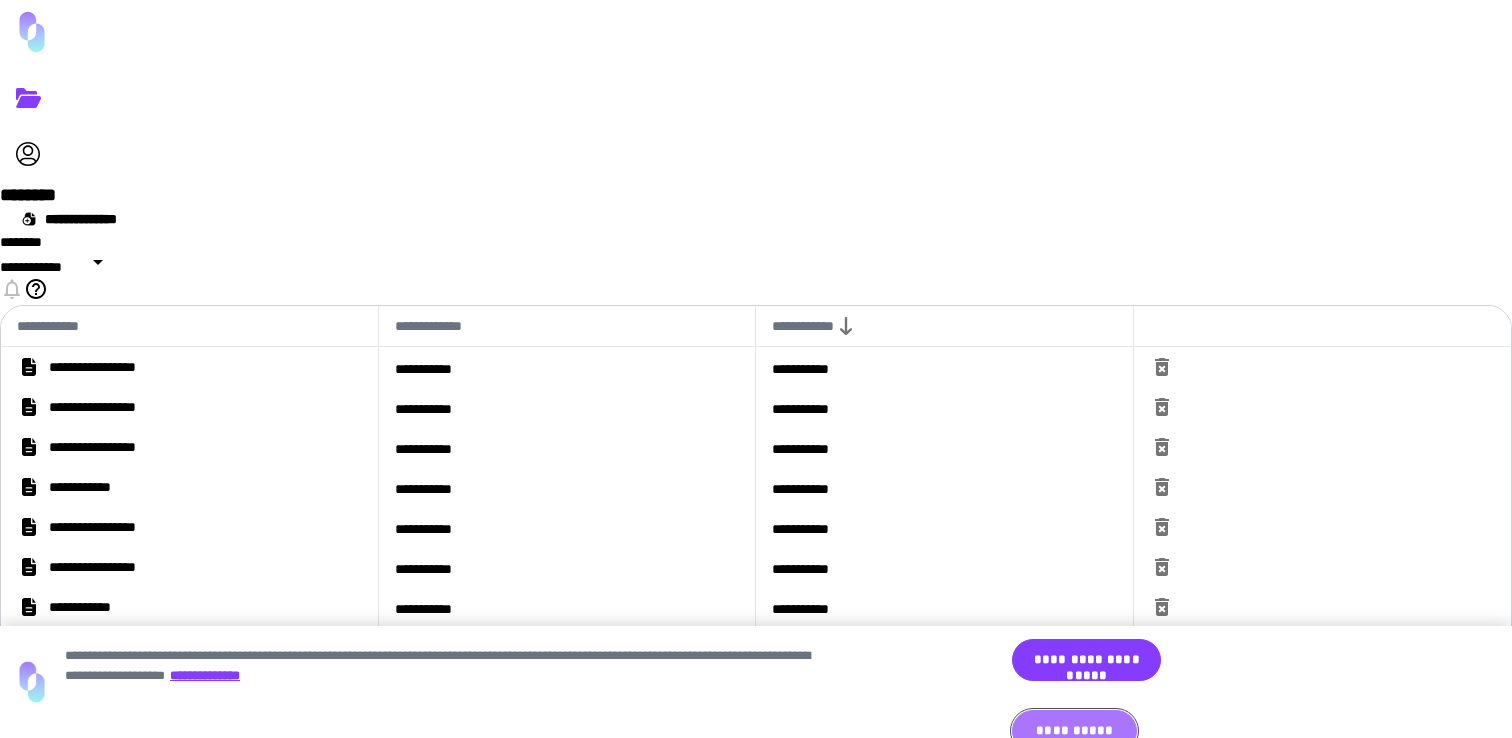 click on "**********" at bounding box center [1074, 731] 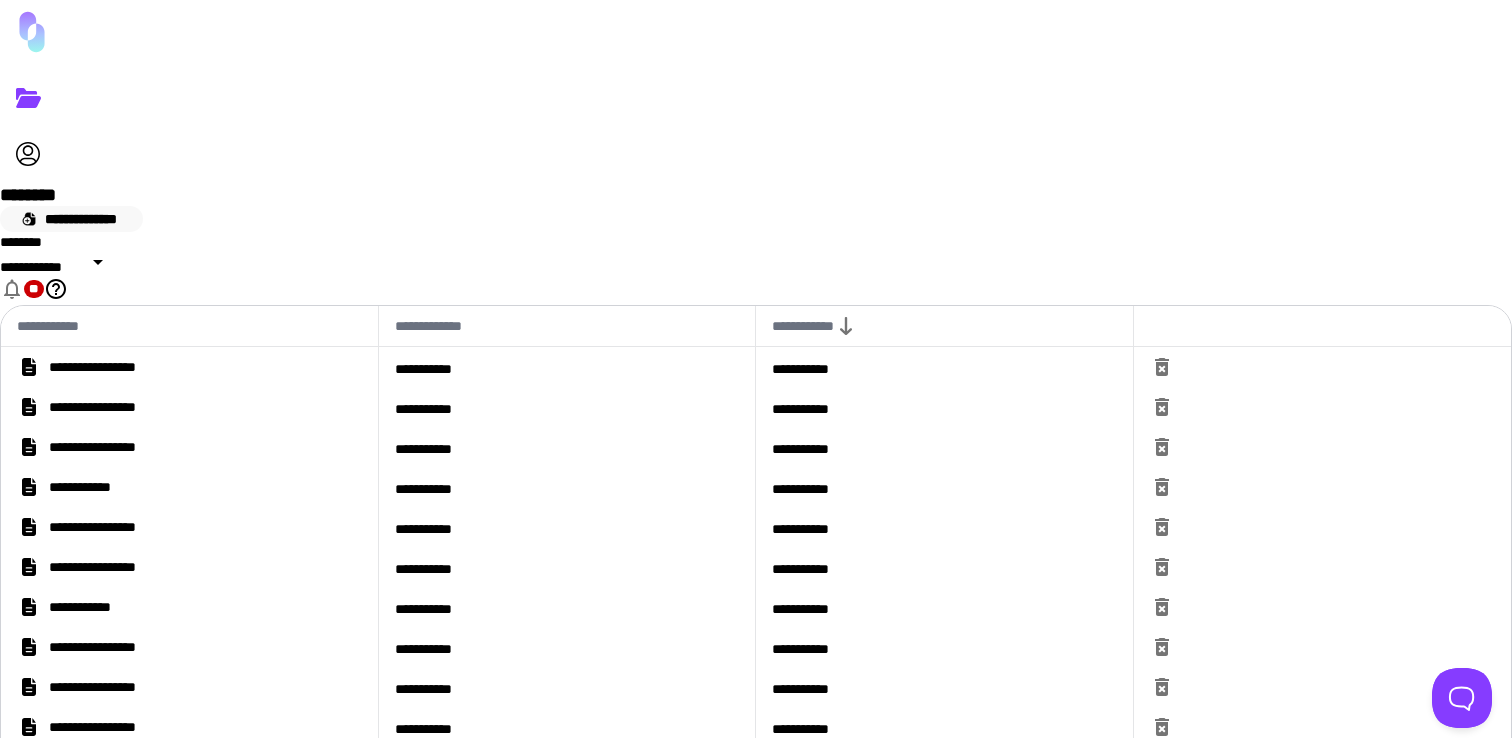 click on "**********" at bounding box center [71, 219] 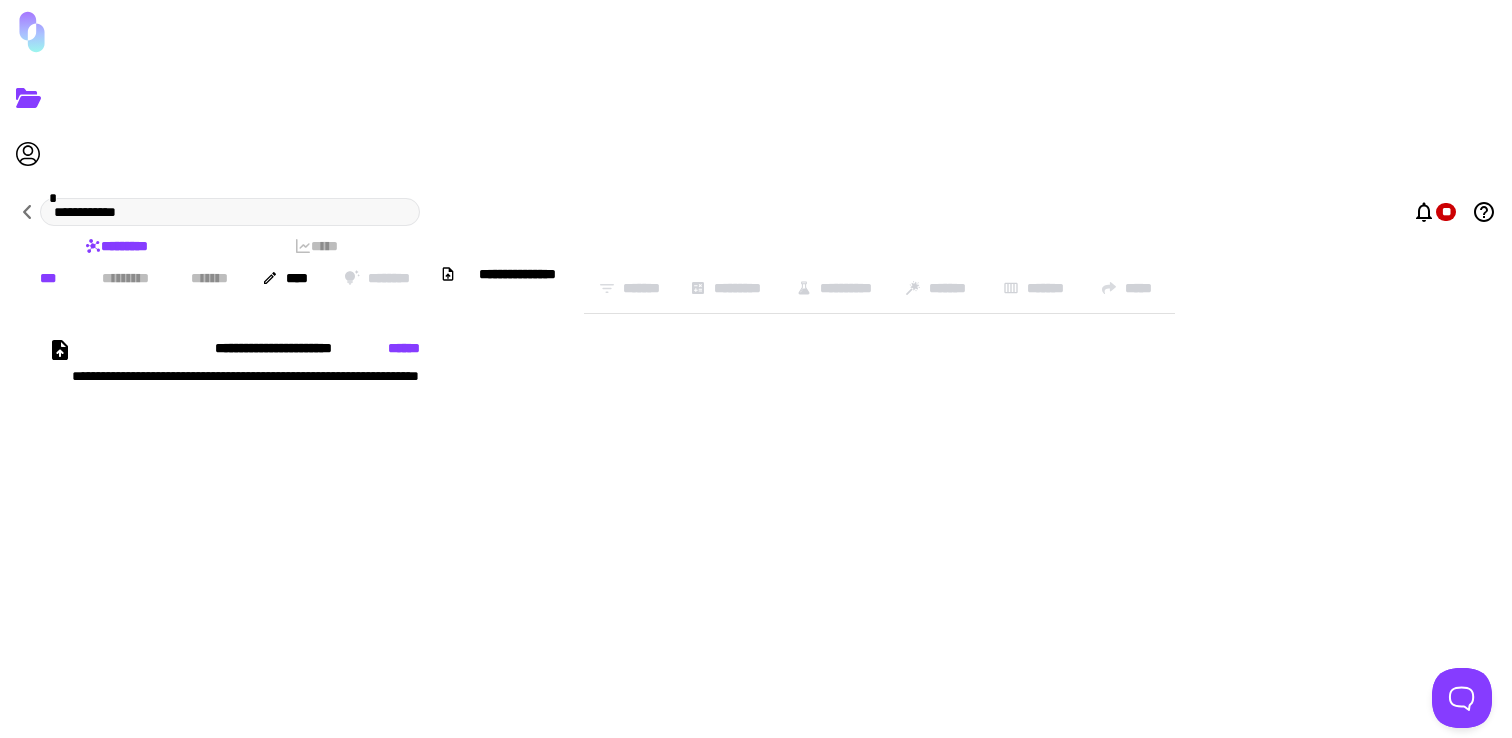 click on "**********" at bounding box center [716, 388] 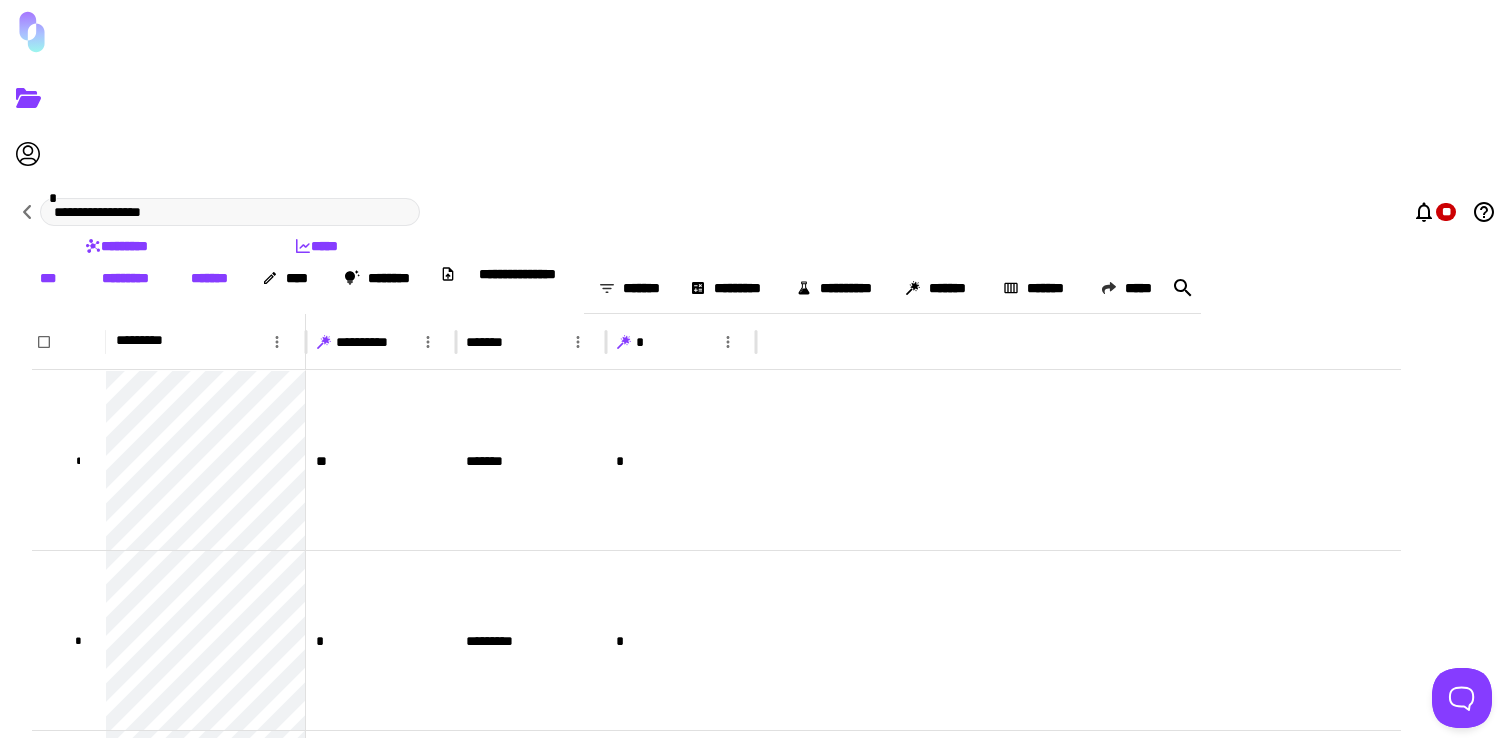 click at bounding box center (624, 342) 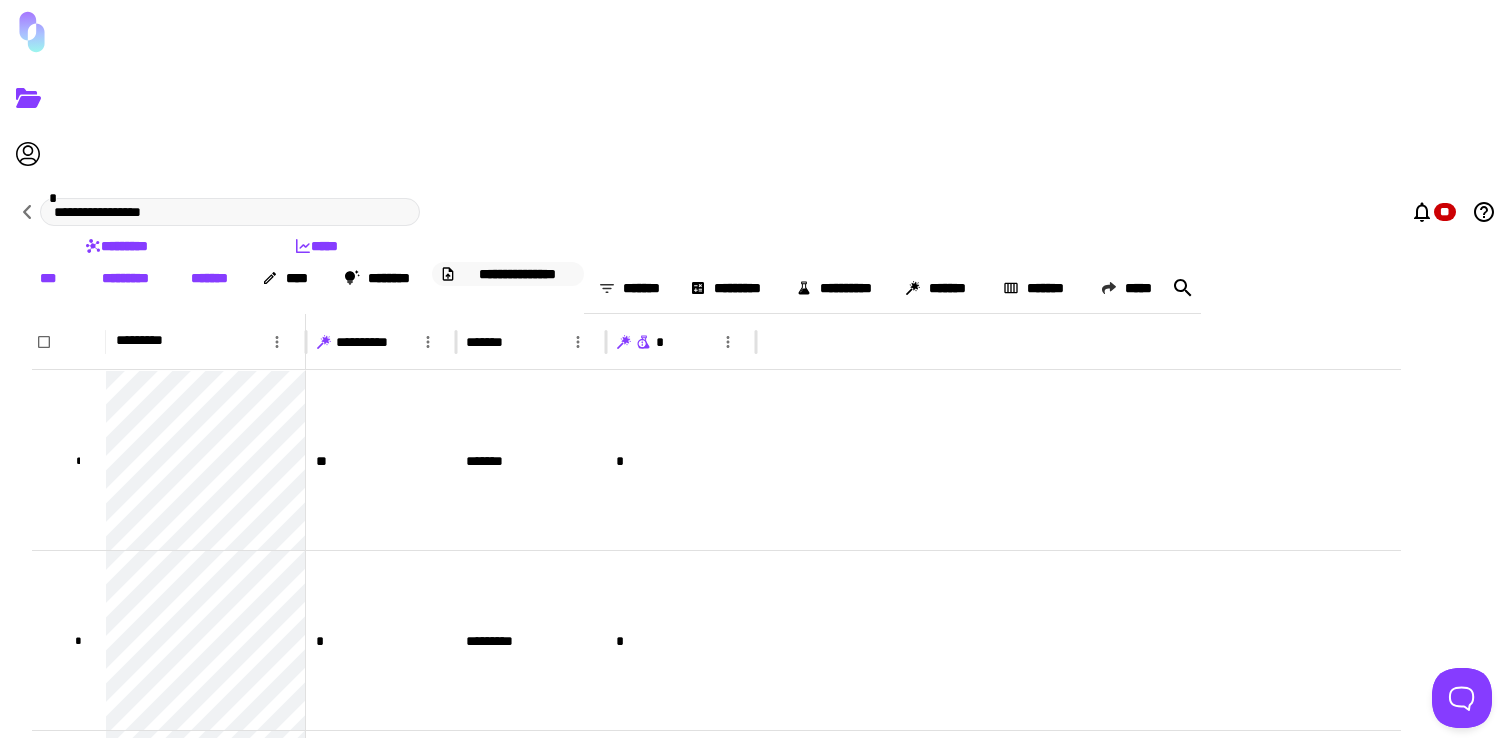 click on "**********" at bounding box center (518, 274) 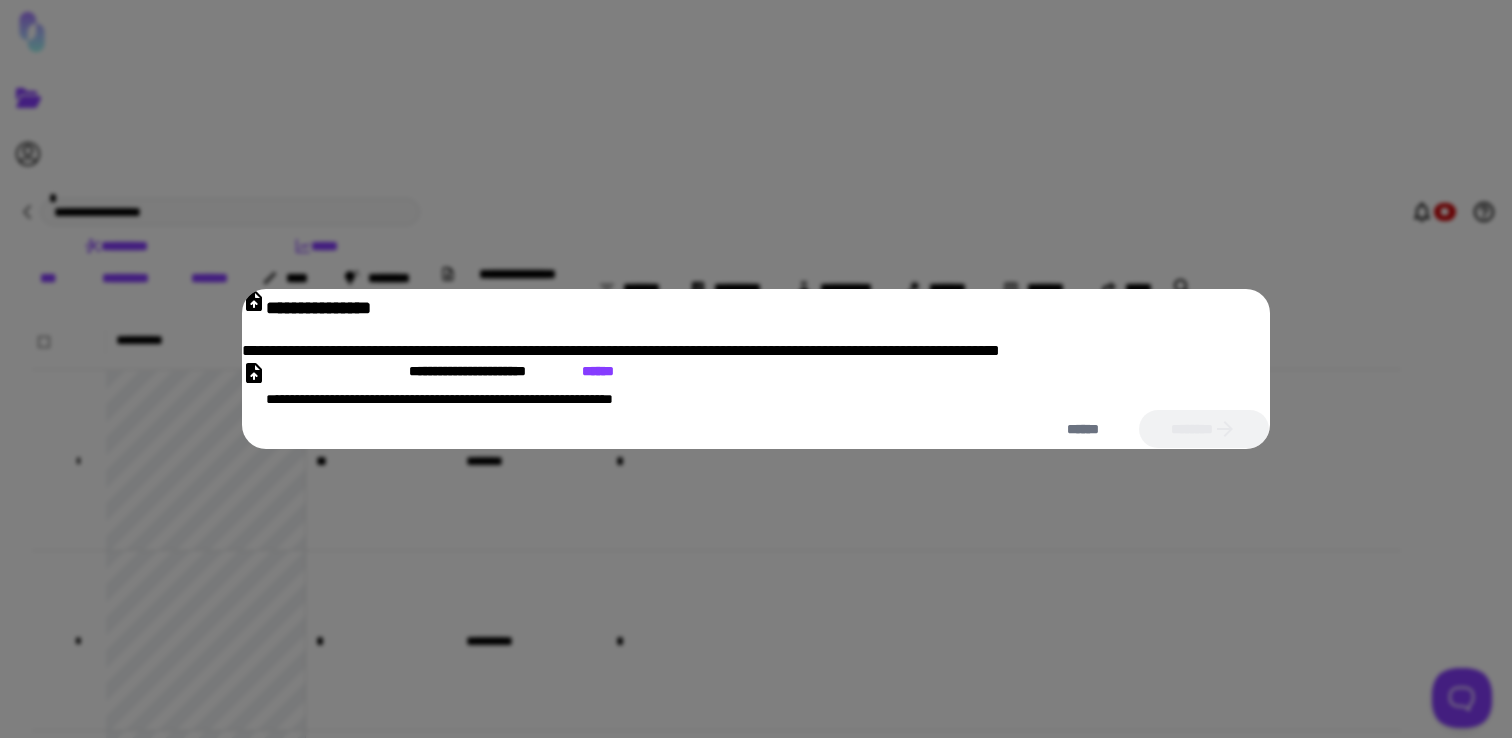 click on "**********" at bounding box center (756, 385) 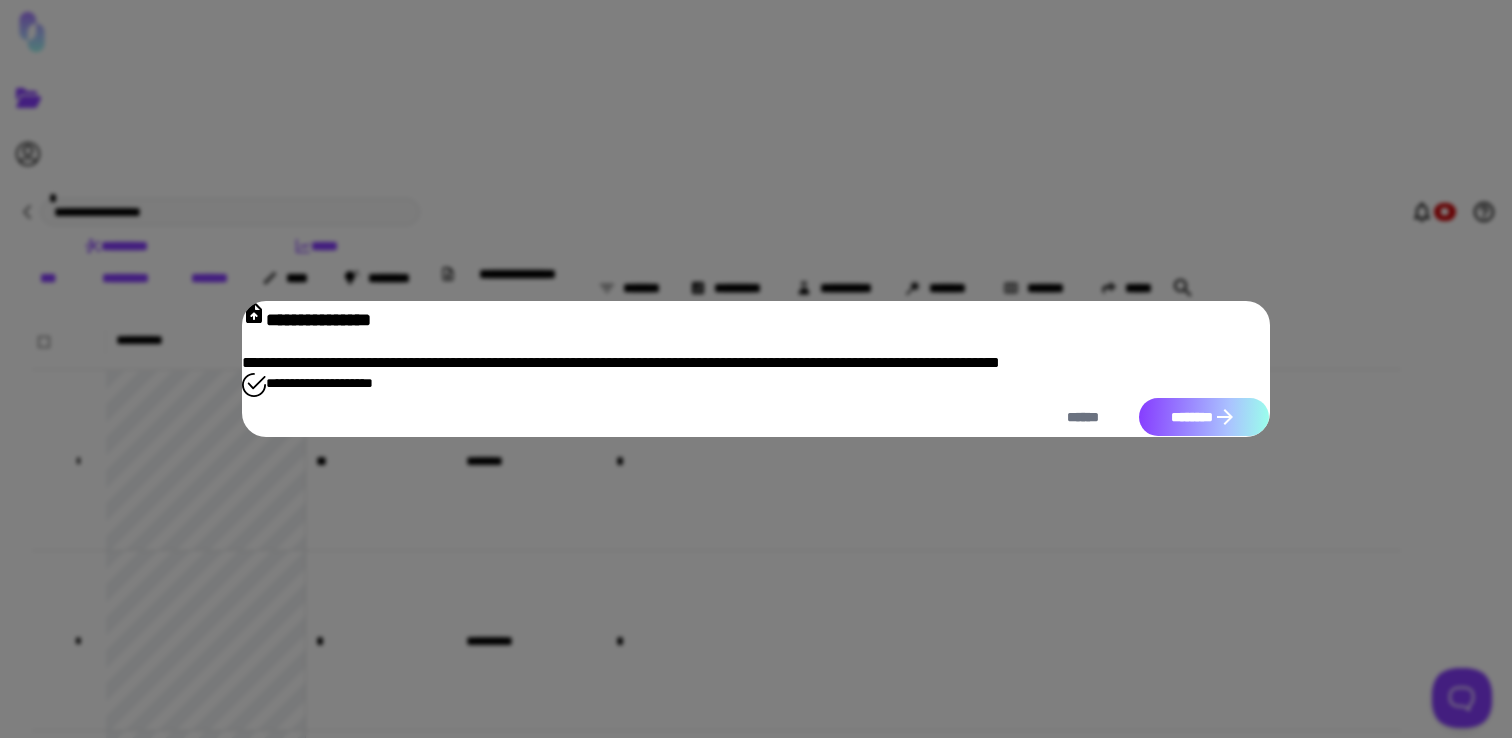 click on "********" at bounding box center (1204, 417) 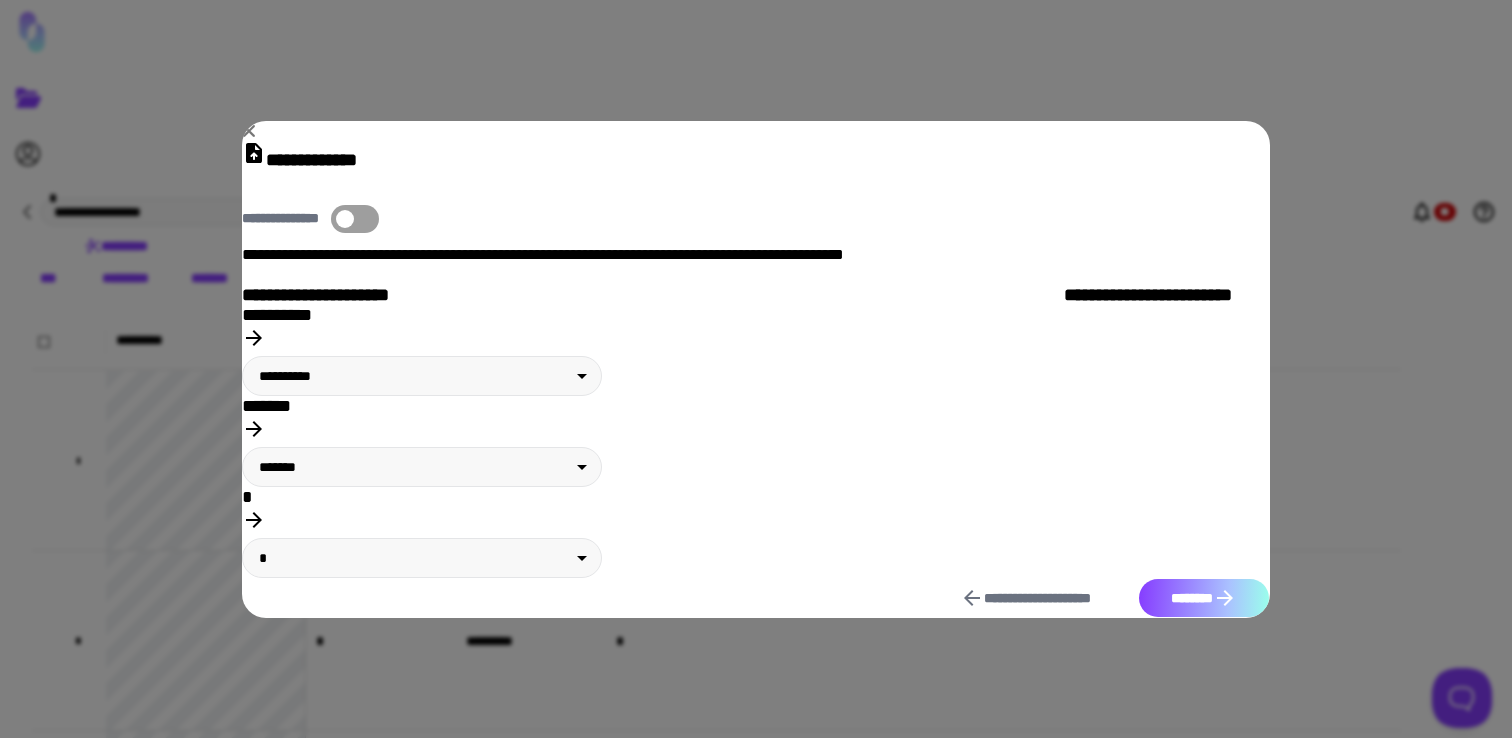 click on "********" at bounding box center [1204, 598] 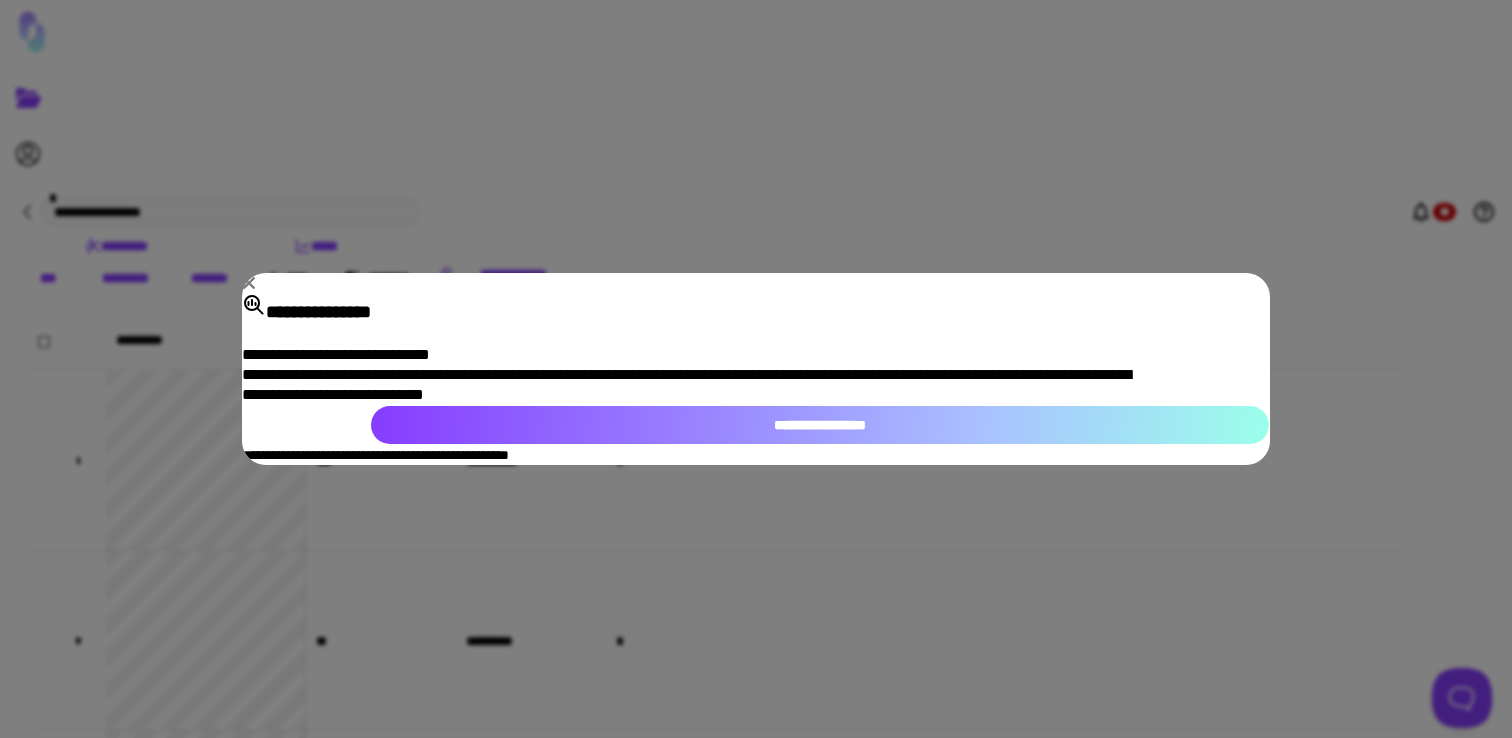 click on "**********" at bounding box center [820, 425] 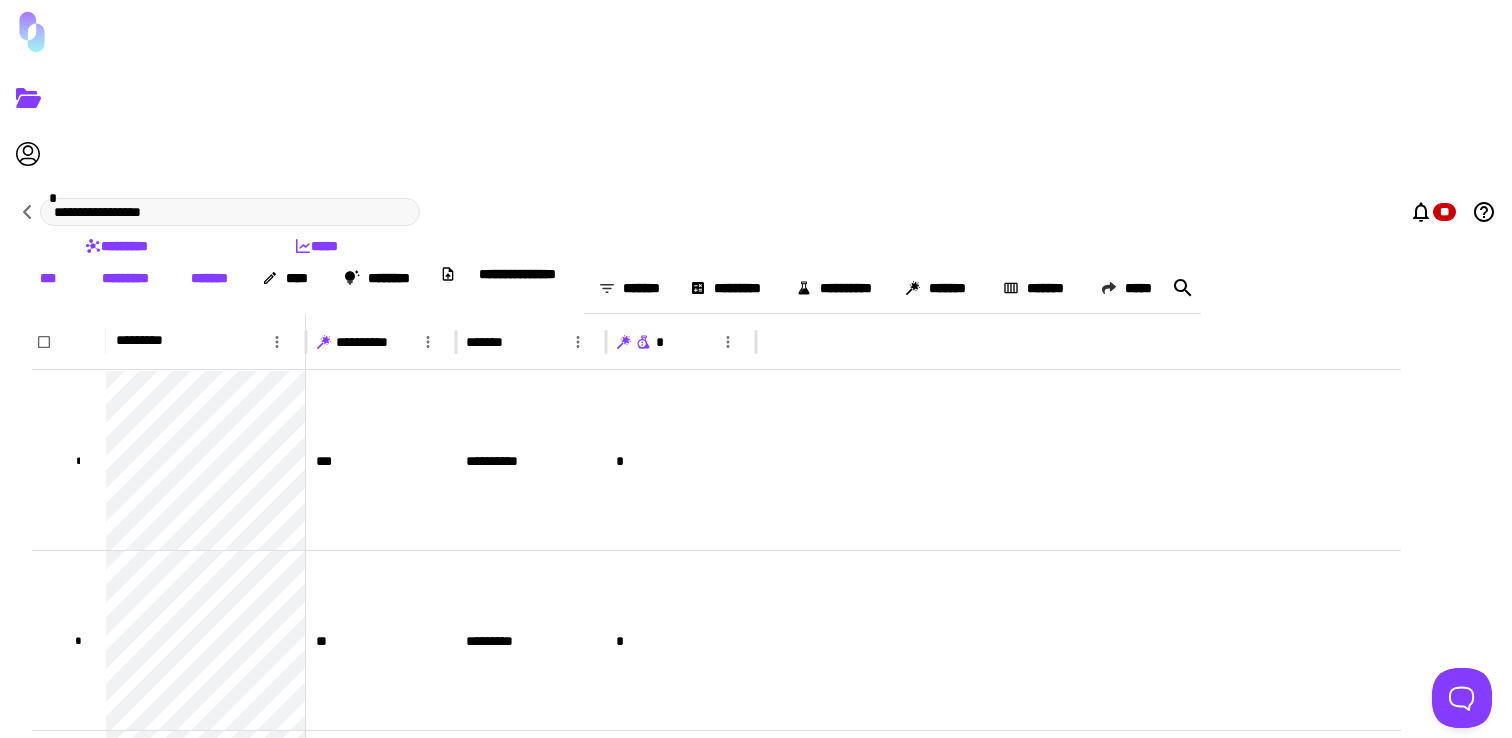 scroll, scrollTop: 9, scrollLeft: 0, axis: vertical 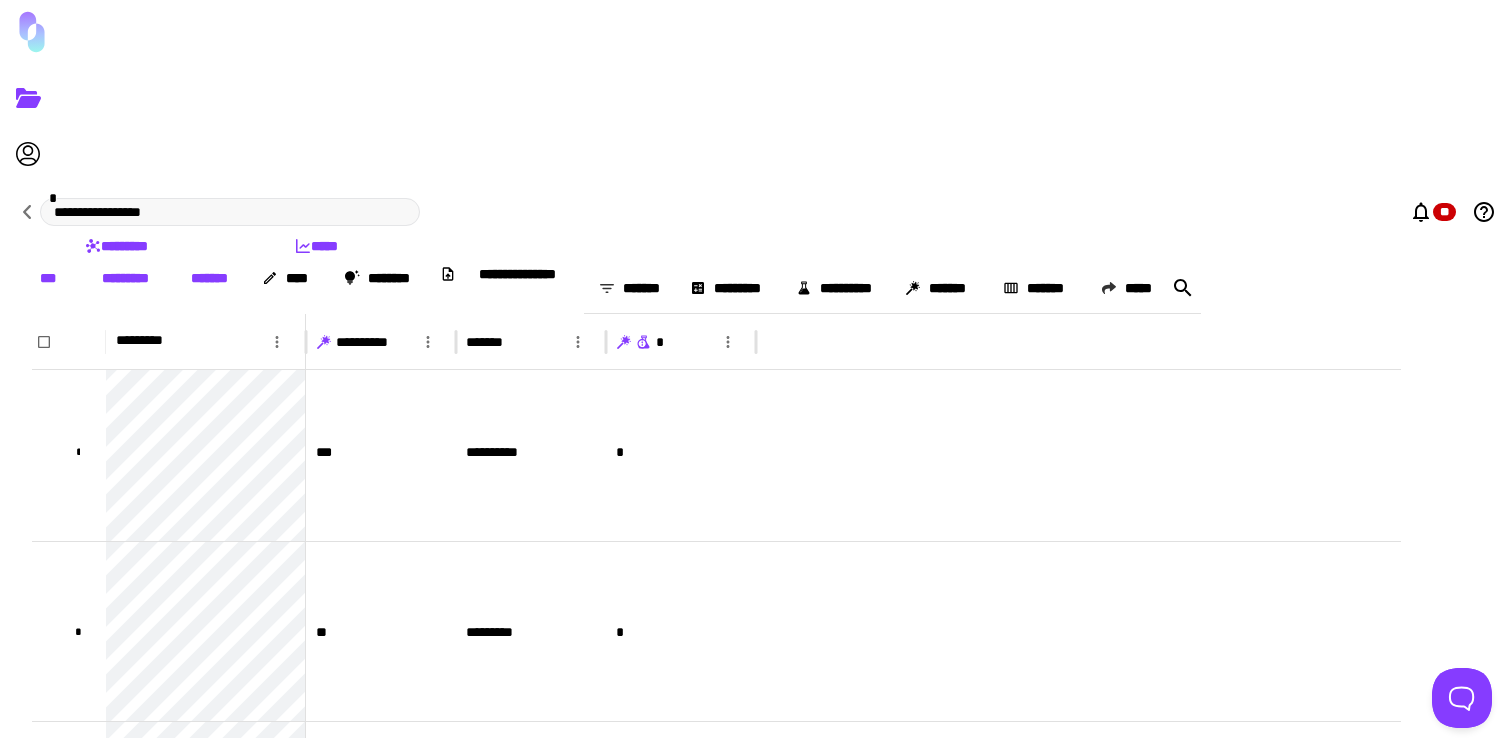 click on "*****" at bounding box center (316, 246) 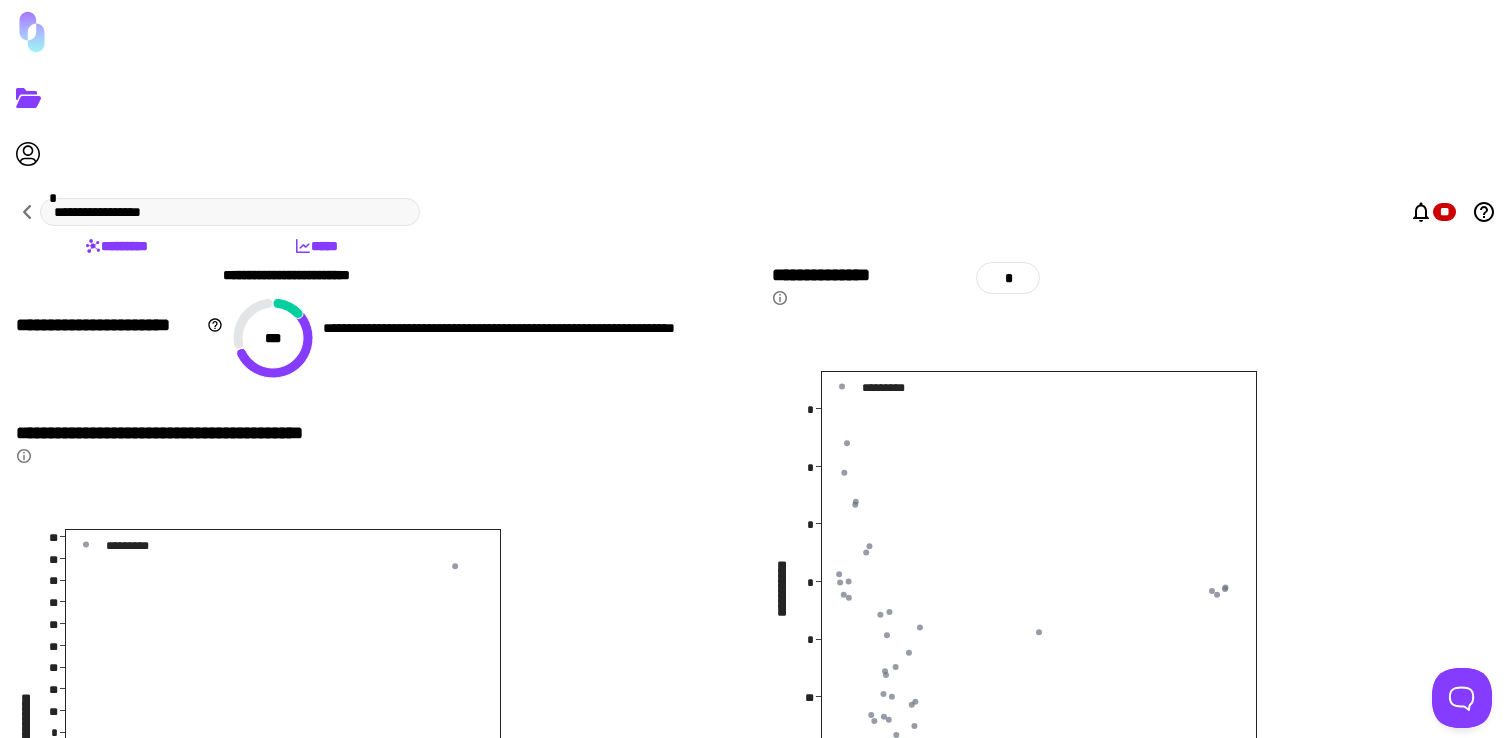 click on "*********" at bounding box center [116, 246] 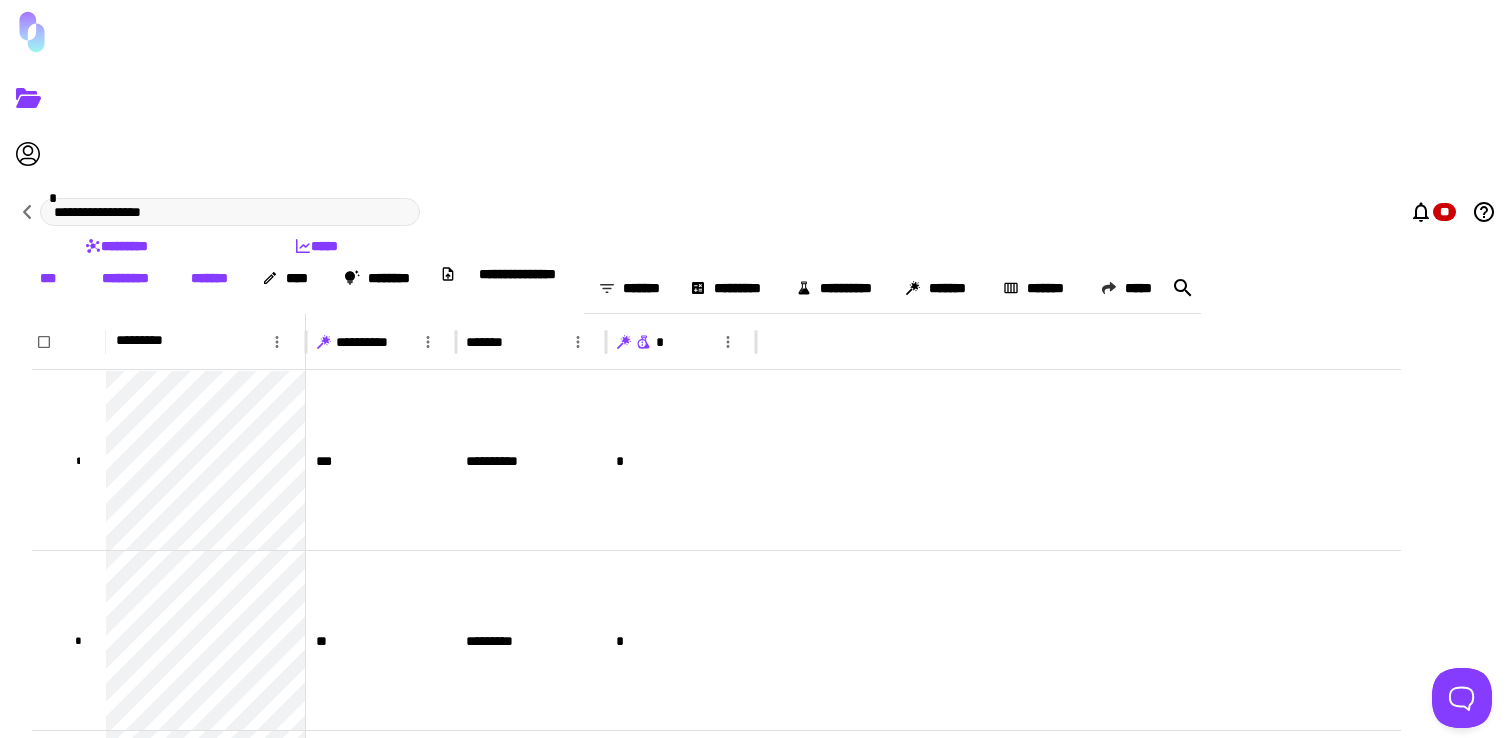 click on "*****" at bounding box center [316, 246] 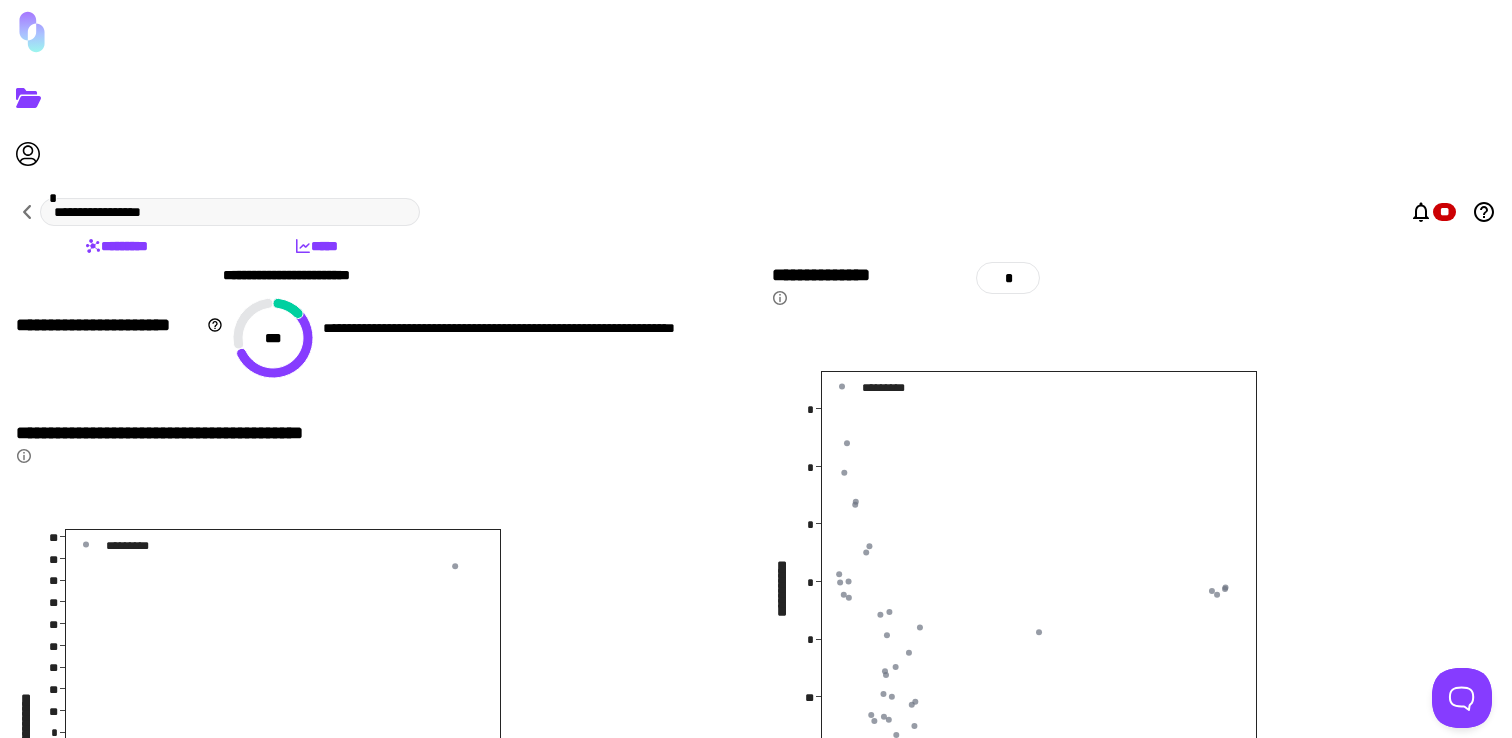 click on "*********" at bounding box center (116, 246) 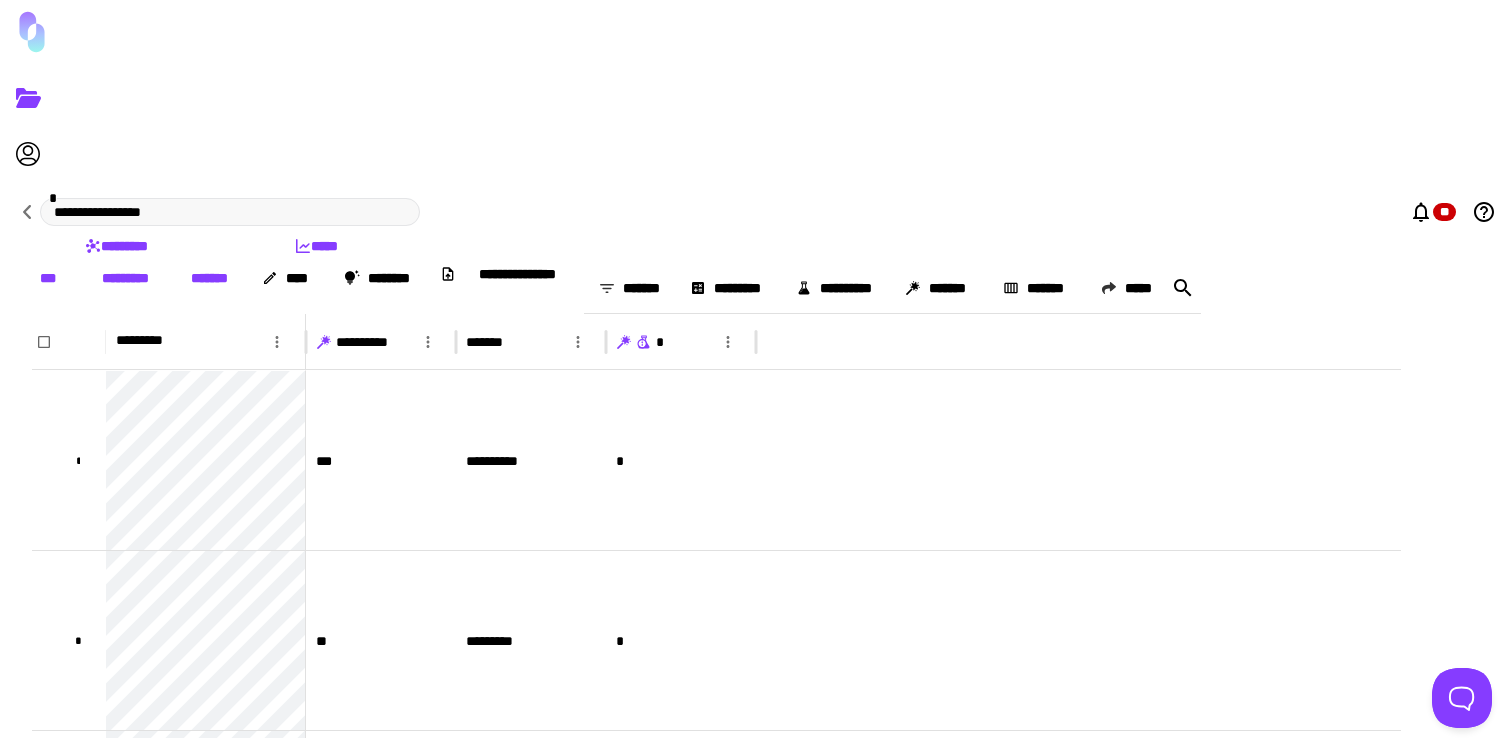 click on "*****" at bounding box center [316, 246] 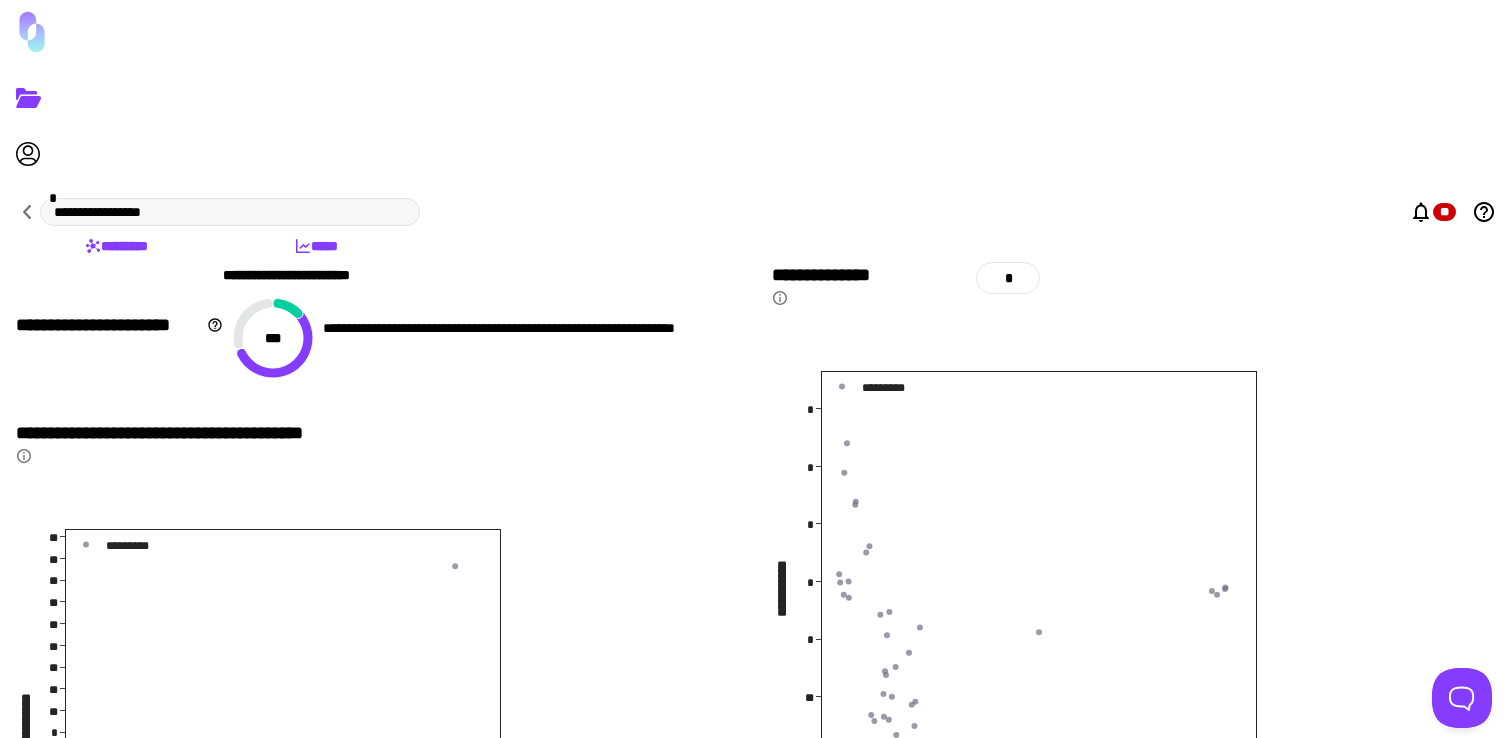 click on "*********" at bounding box center [116, 246] 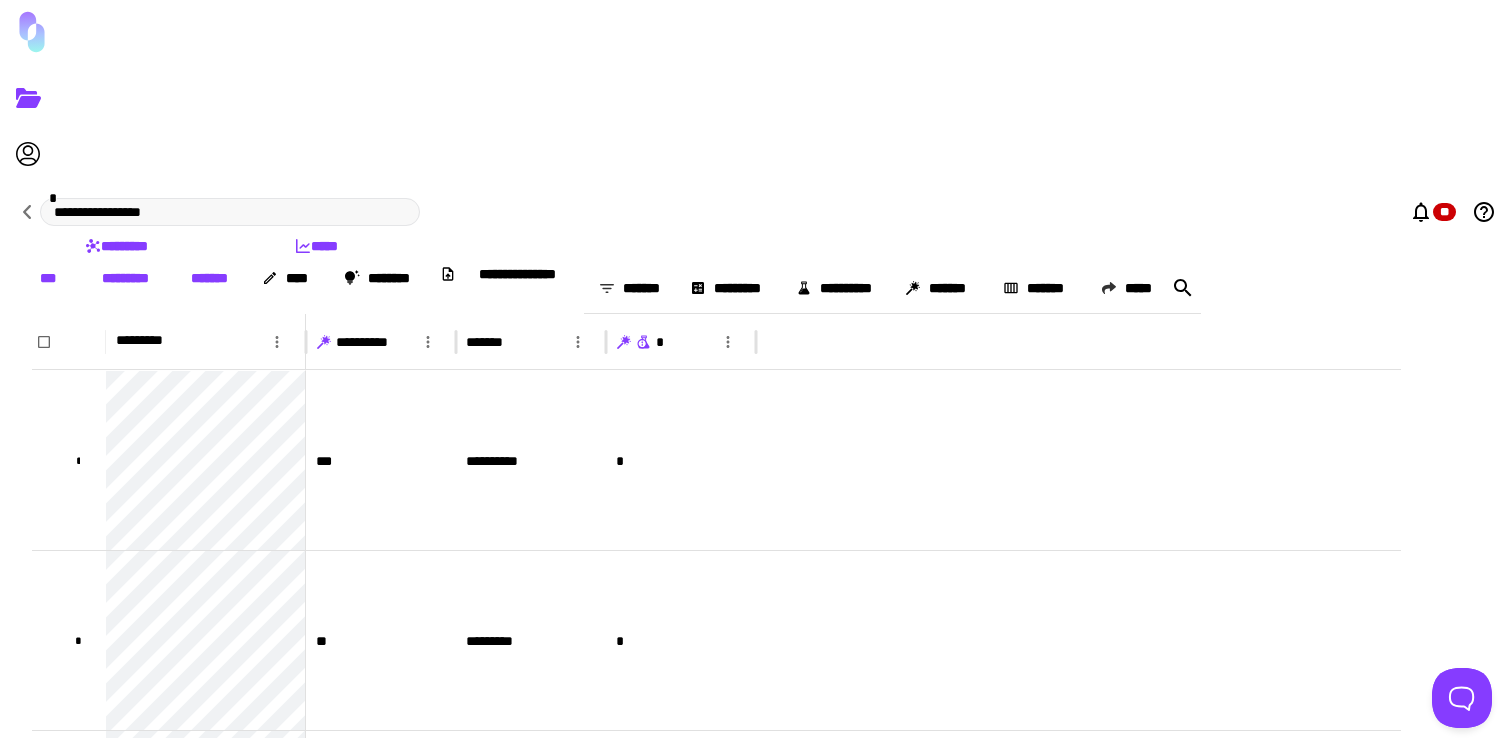 type 